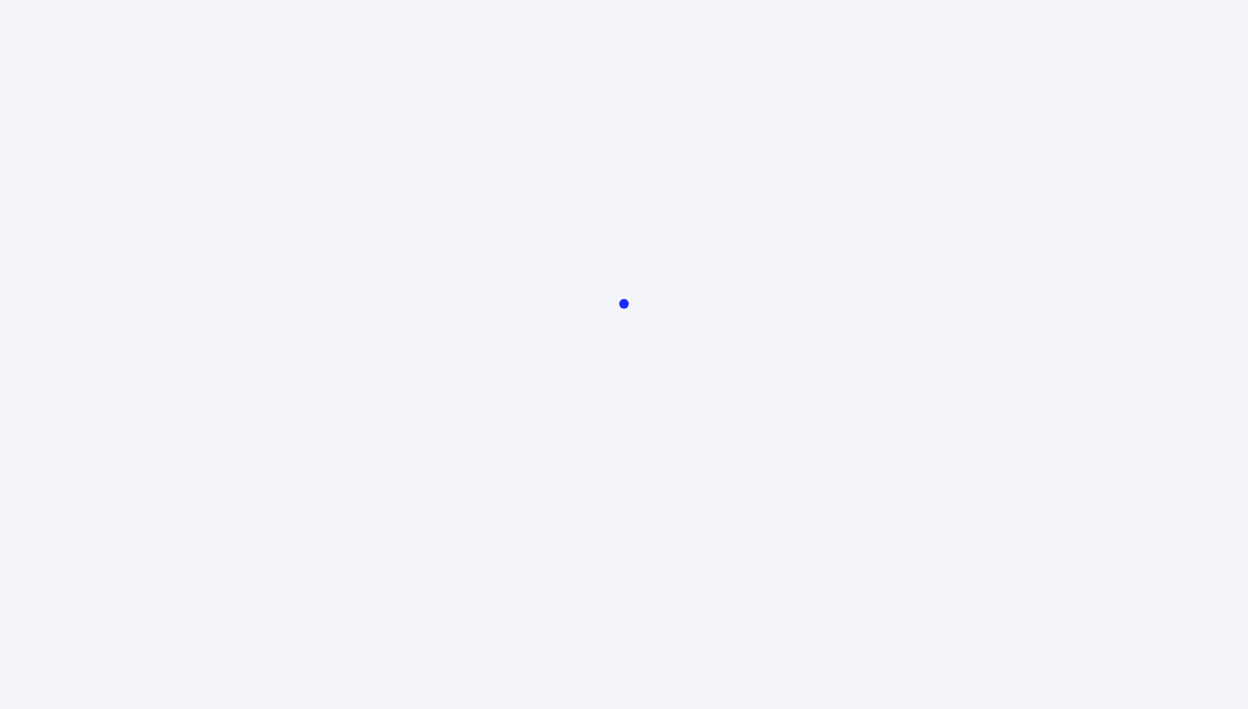 scroll, scrollTop: 0, scrollLeft: 0, axis: both 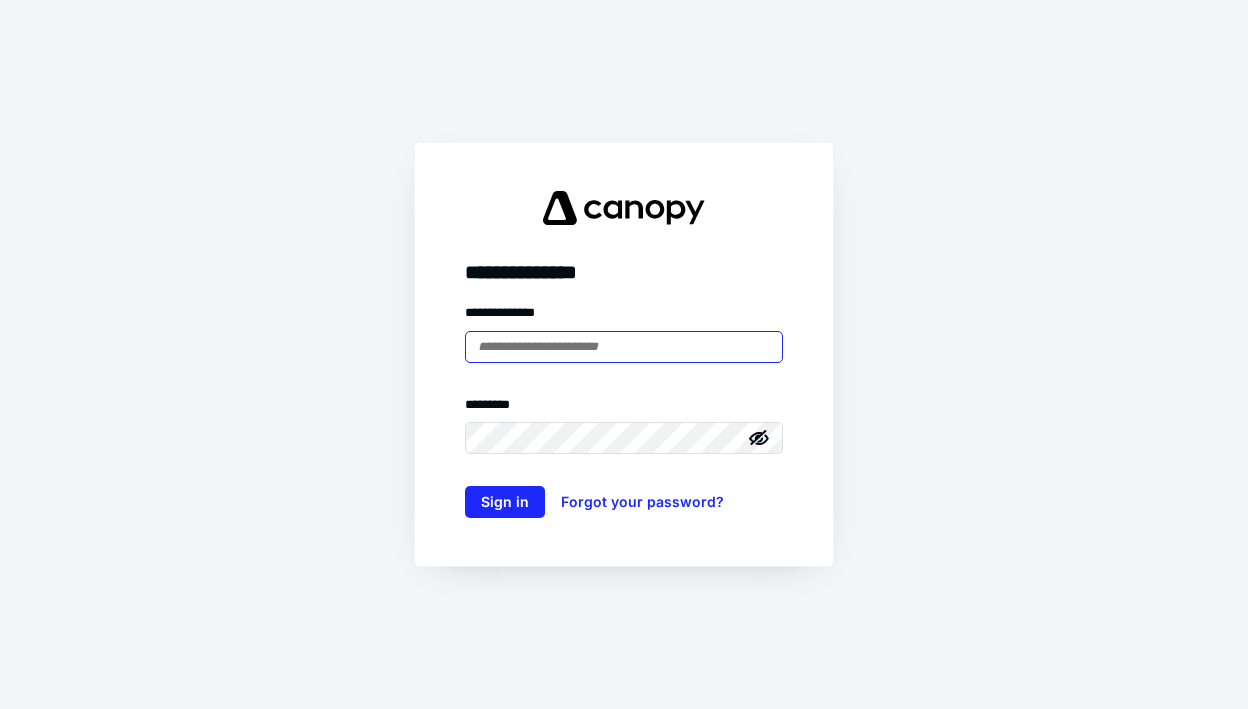 type on "**********" 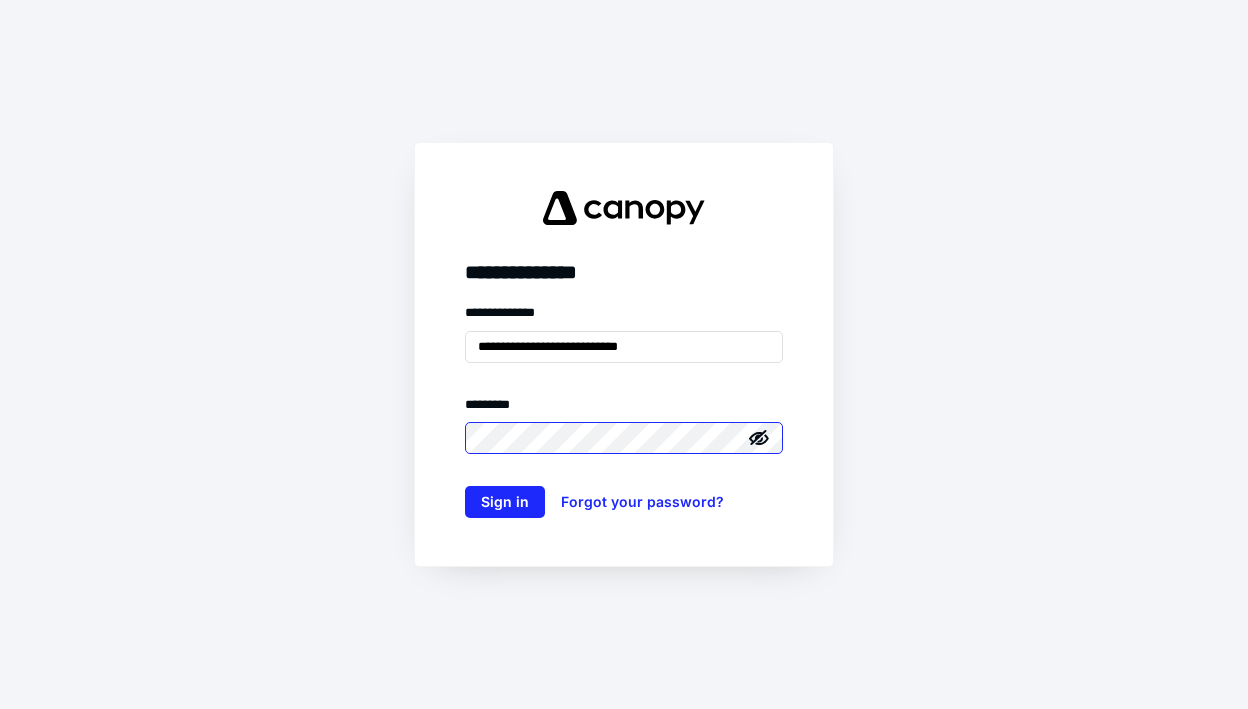 click on "Sign in" at bounding box center [505, 502] 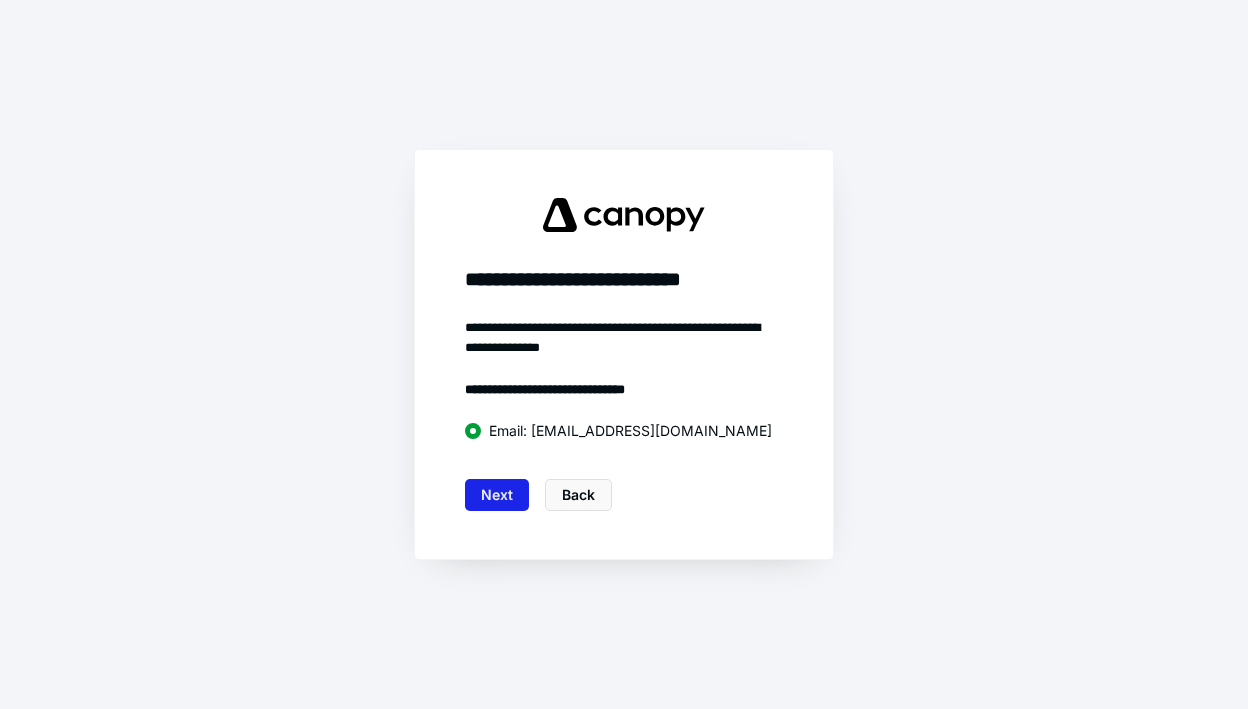 click on "Next" at bounding box center [497, 495] 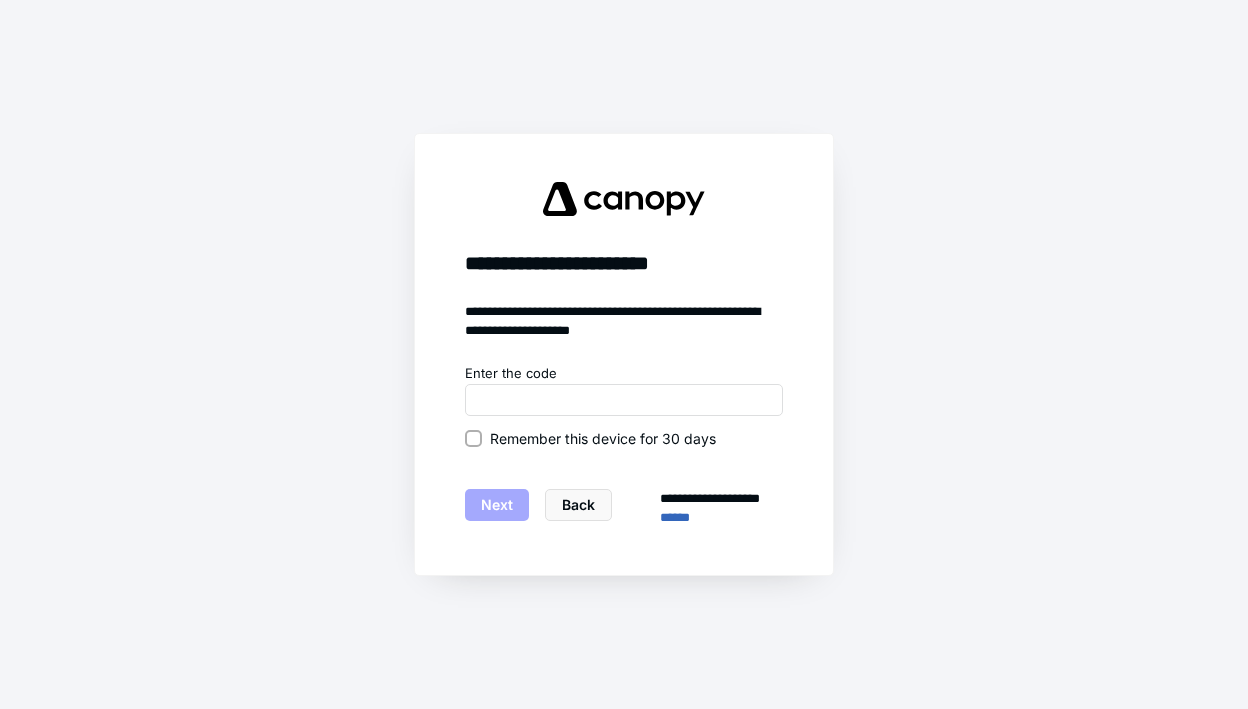 click 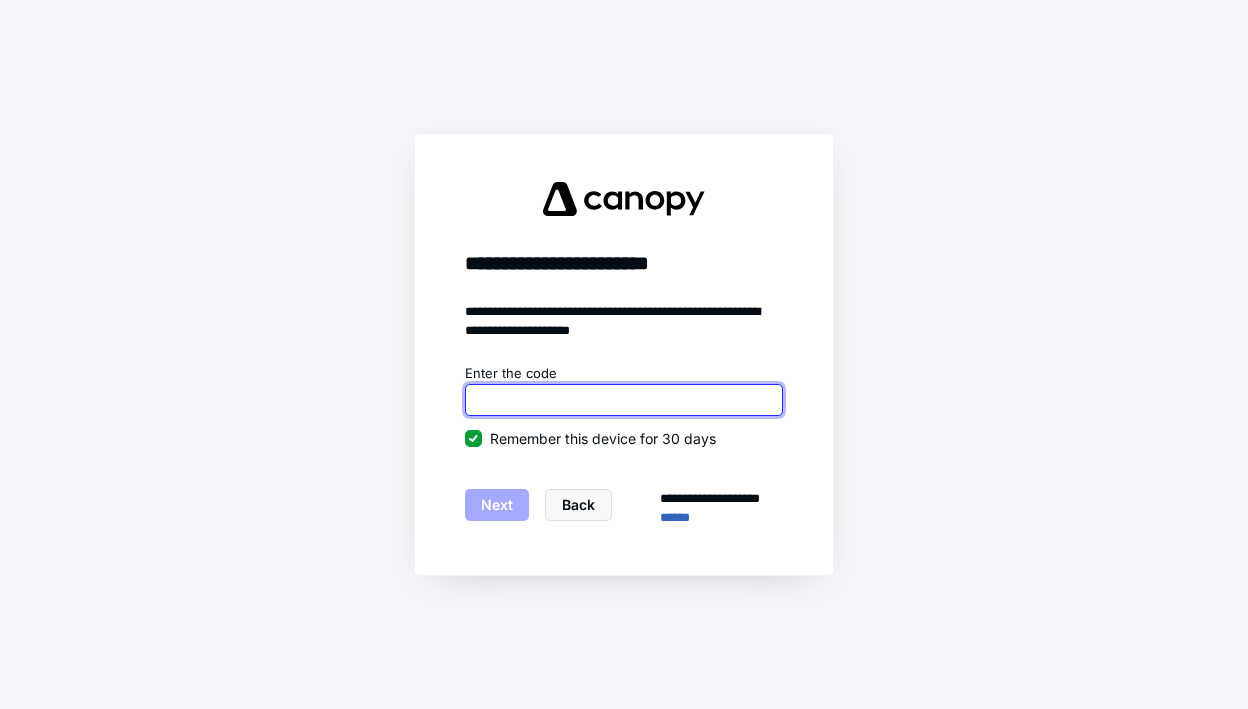 click at bounding box center [624, 400] 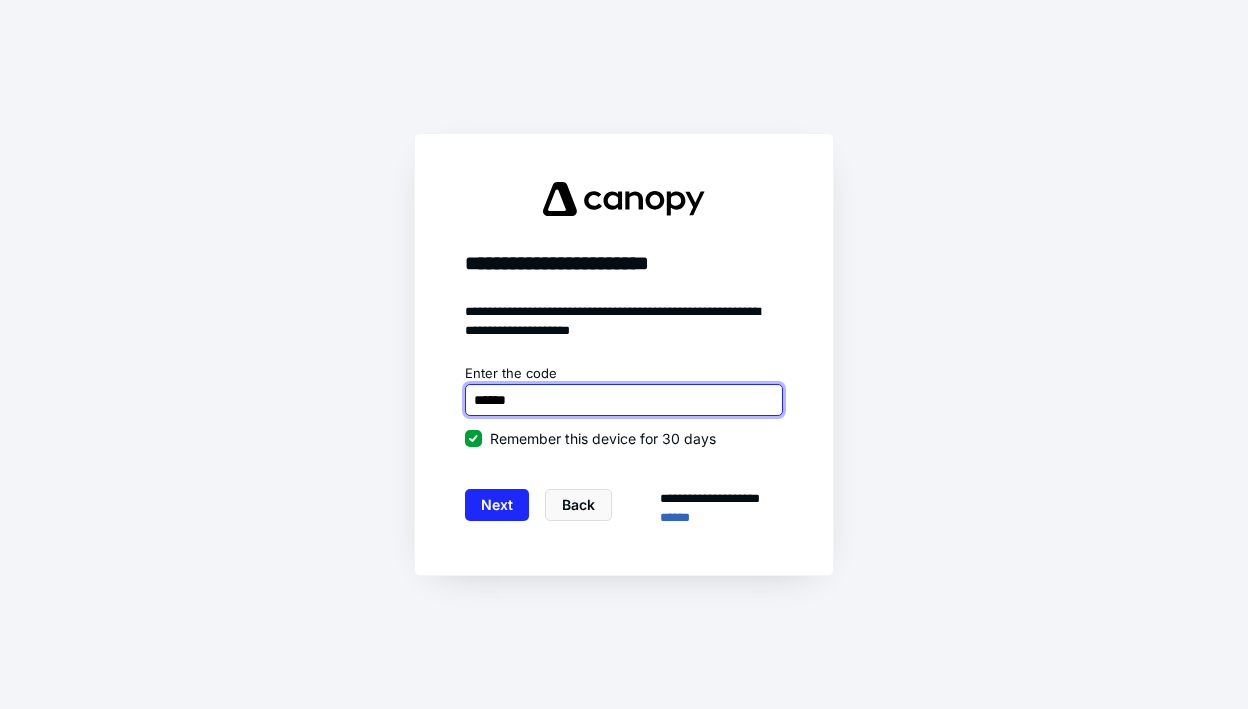 type on "******" 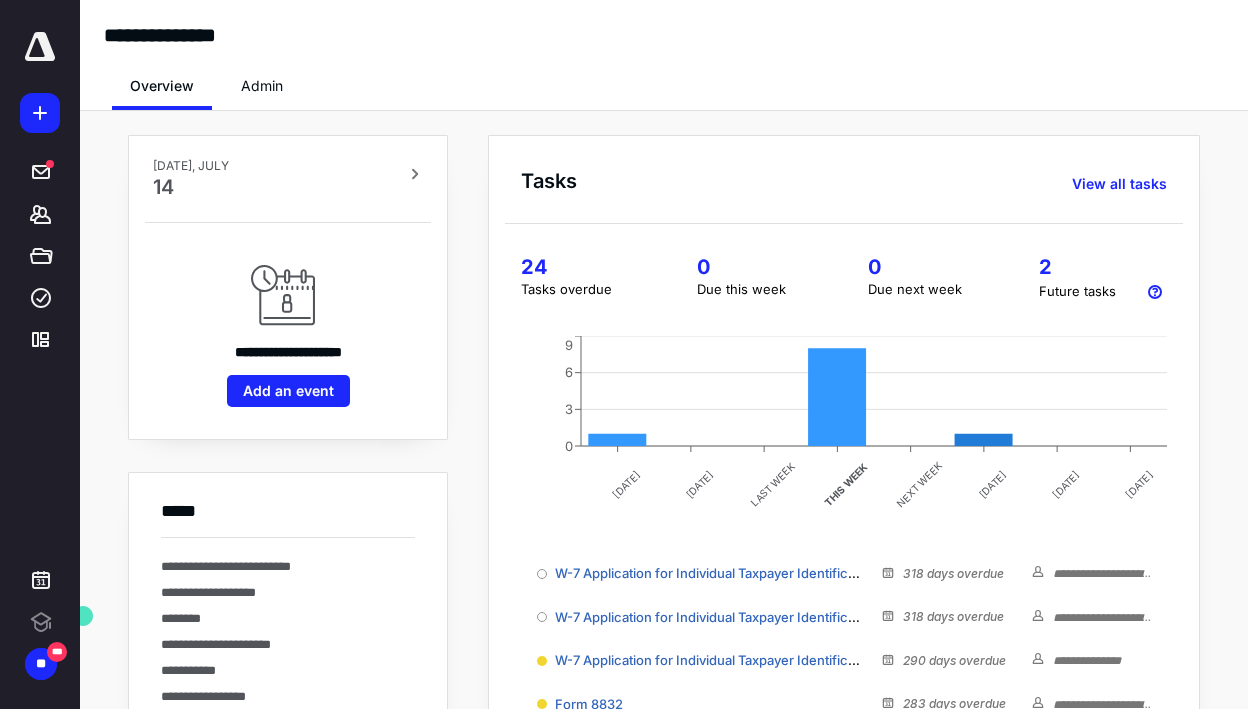 scroll, scrollTop: 0, scrollLeft: 0, axis: both 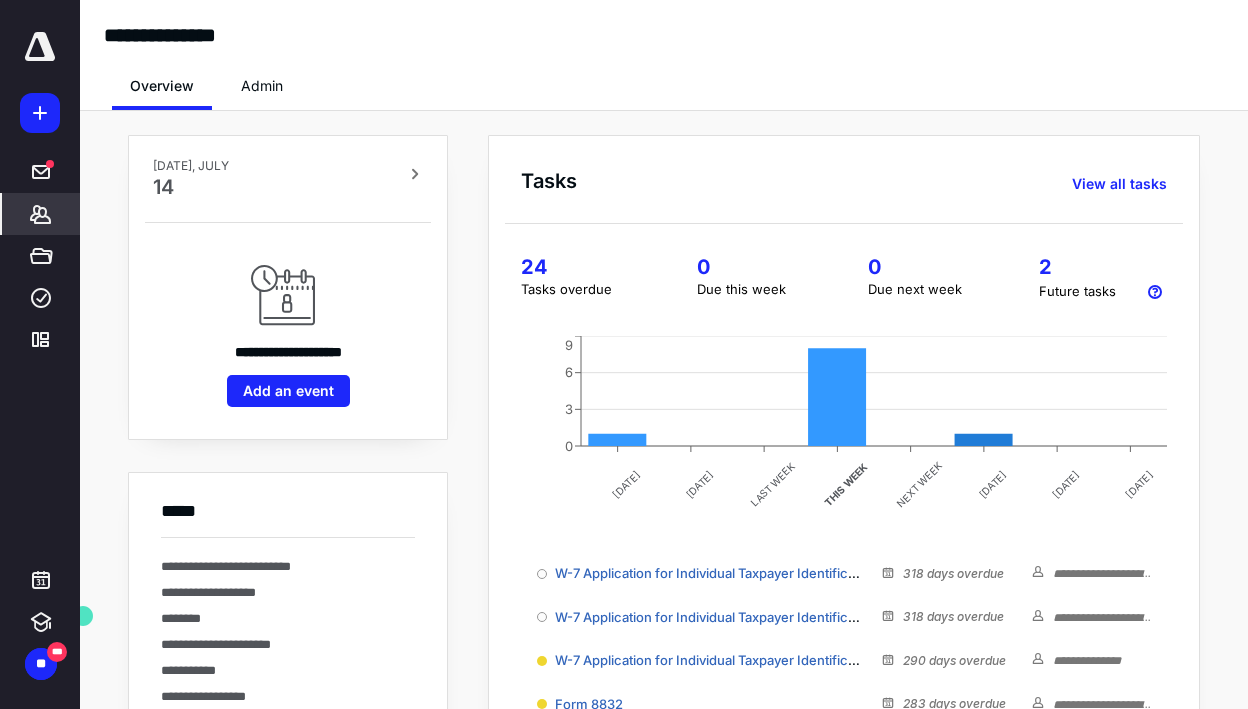click on "*******" at bounding box center (41, 214) 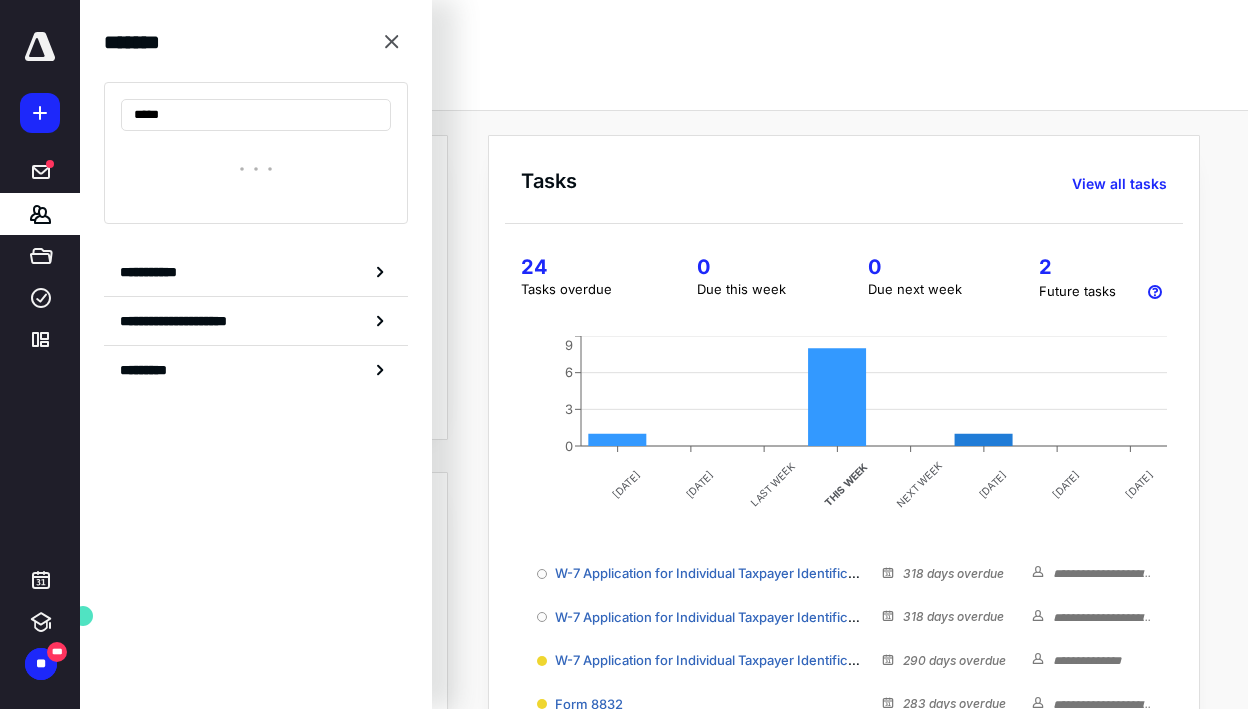 type on "****" 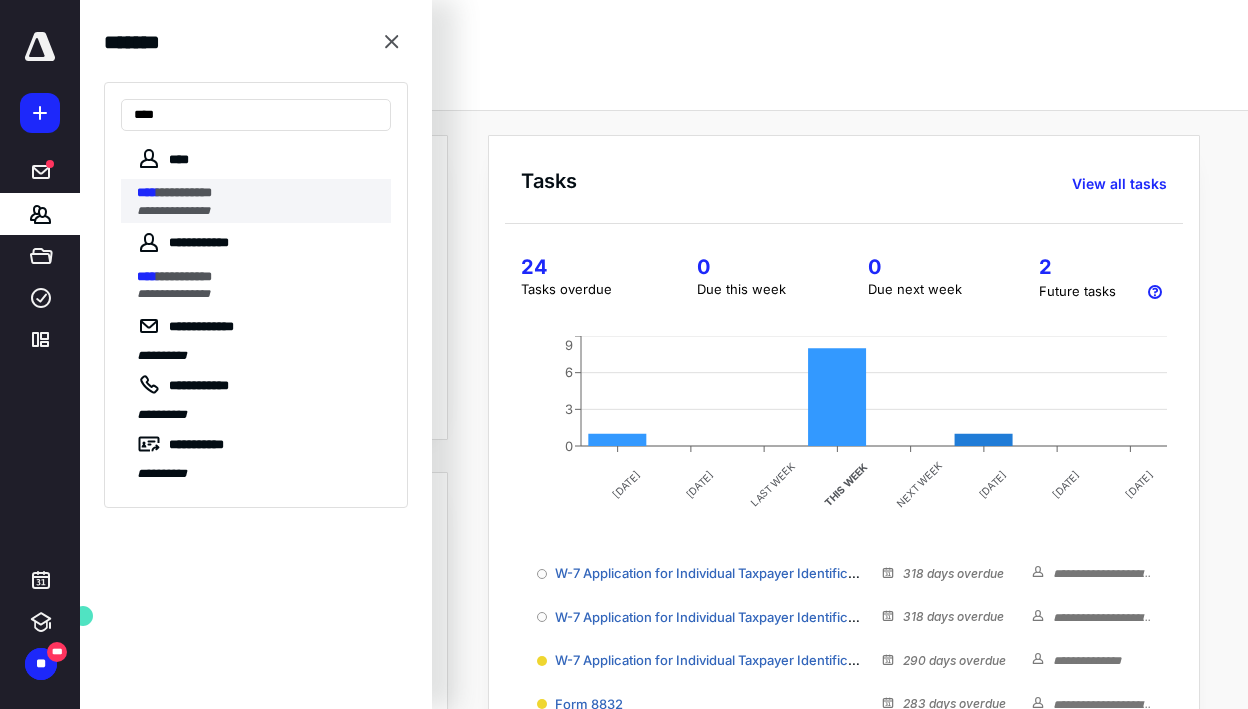 click on "**********" at bounding box center (258, 211) 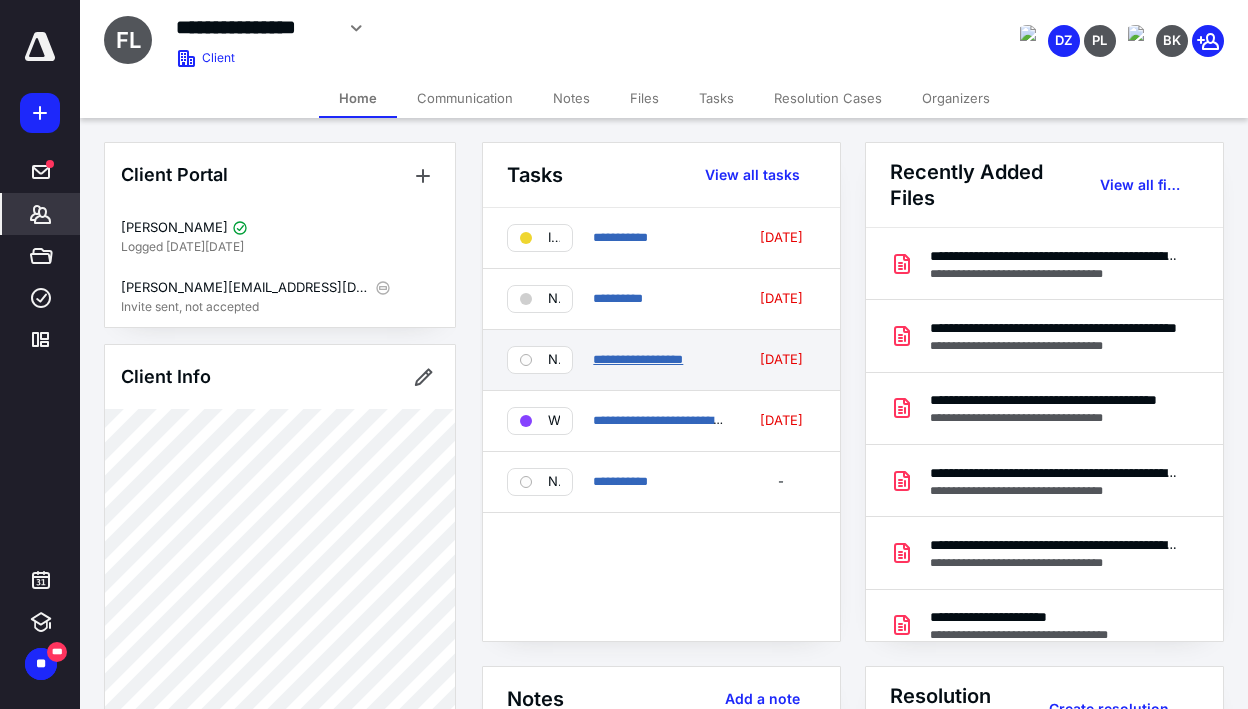 click on "**********" at bounding box center [638, 359] 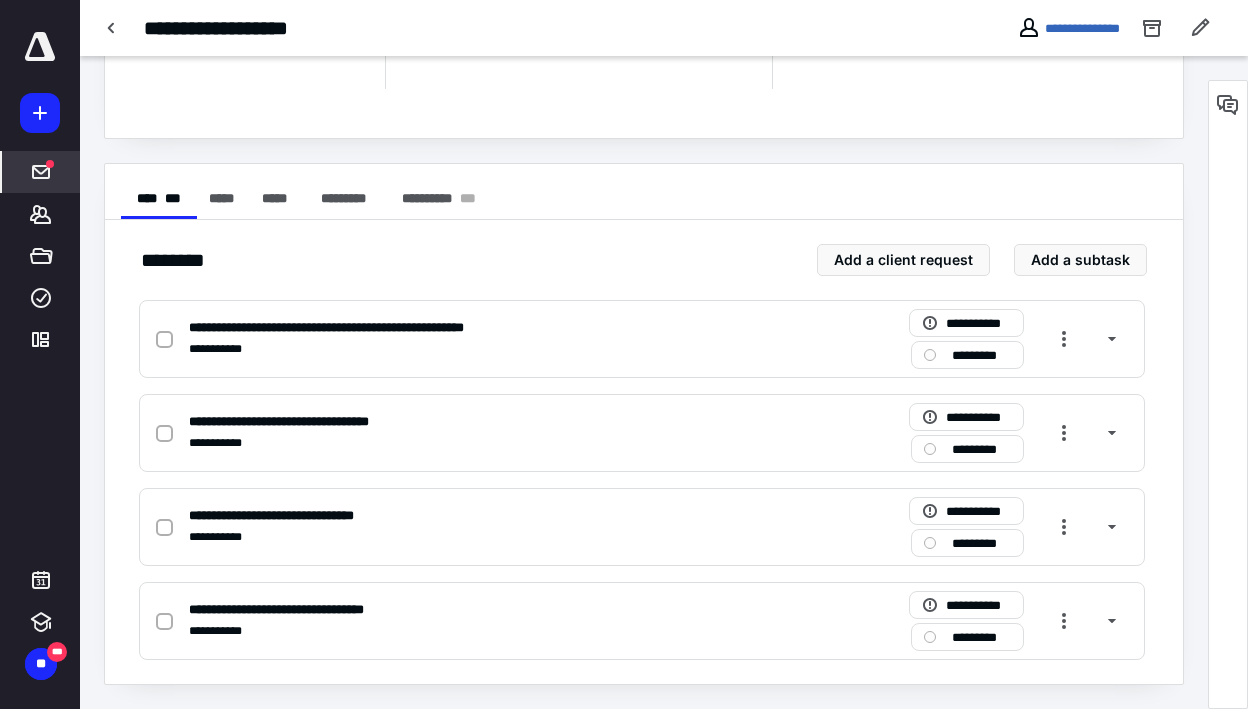 scroll, scrollTop: 278, scrollLeft: 0, axis: vertical 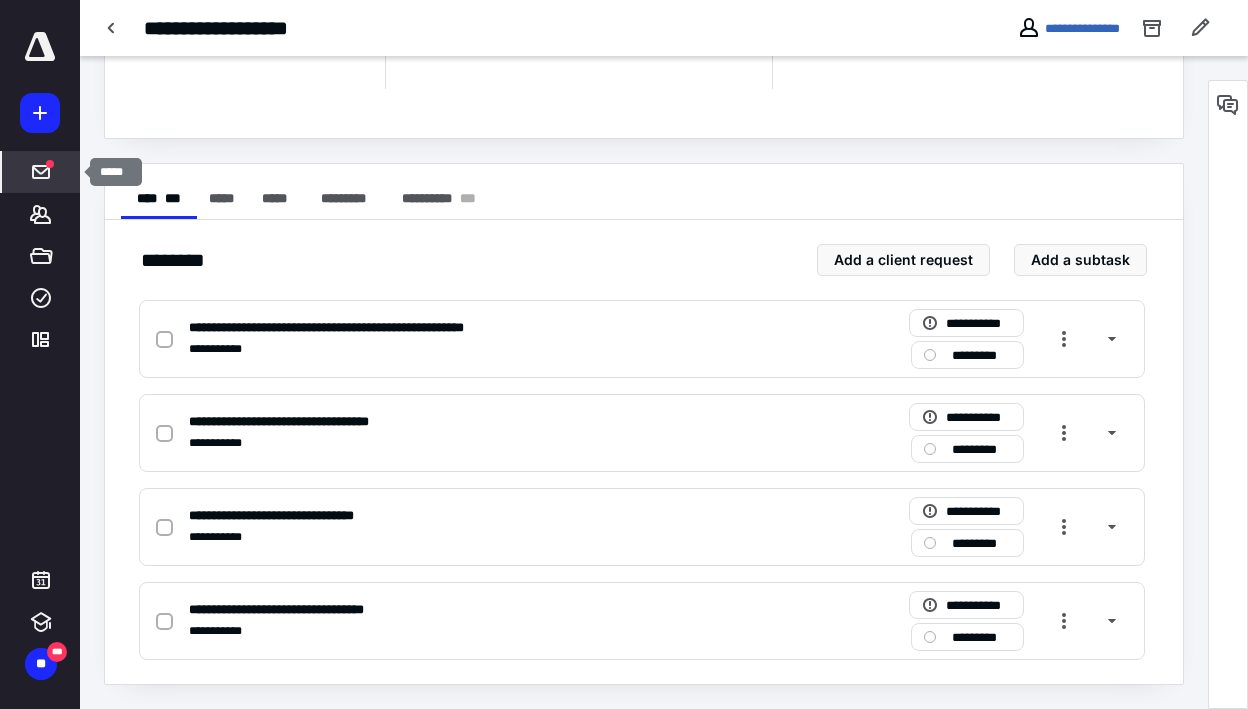 click at bounding box center [41, 172] 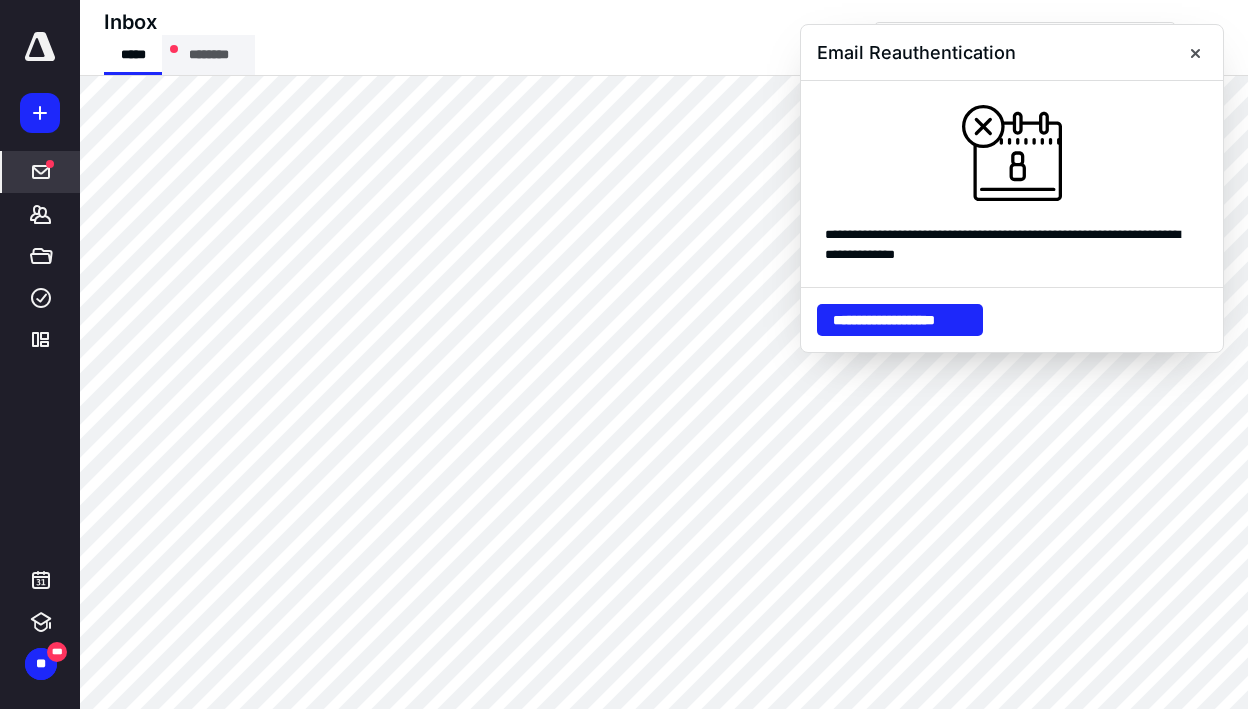 click on "********" at bounding box center (208, 55) 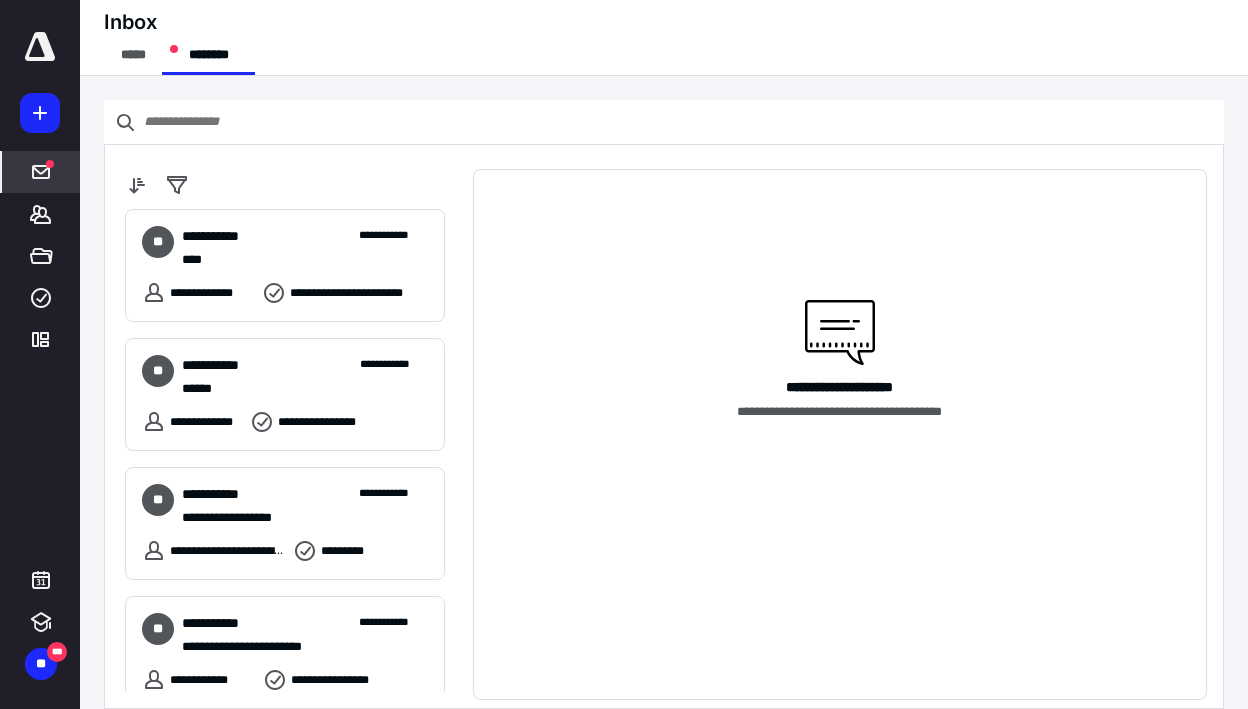 scroll, scrollTop: 0, scrollLeft: 0, axis: both 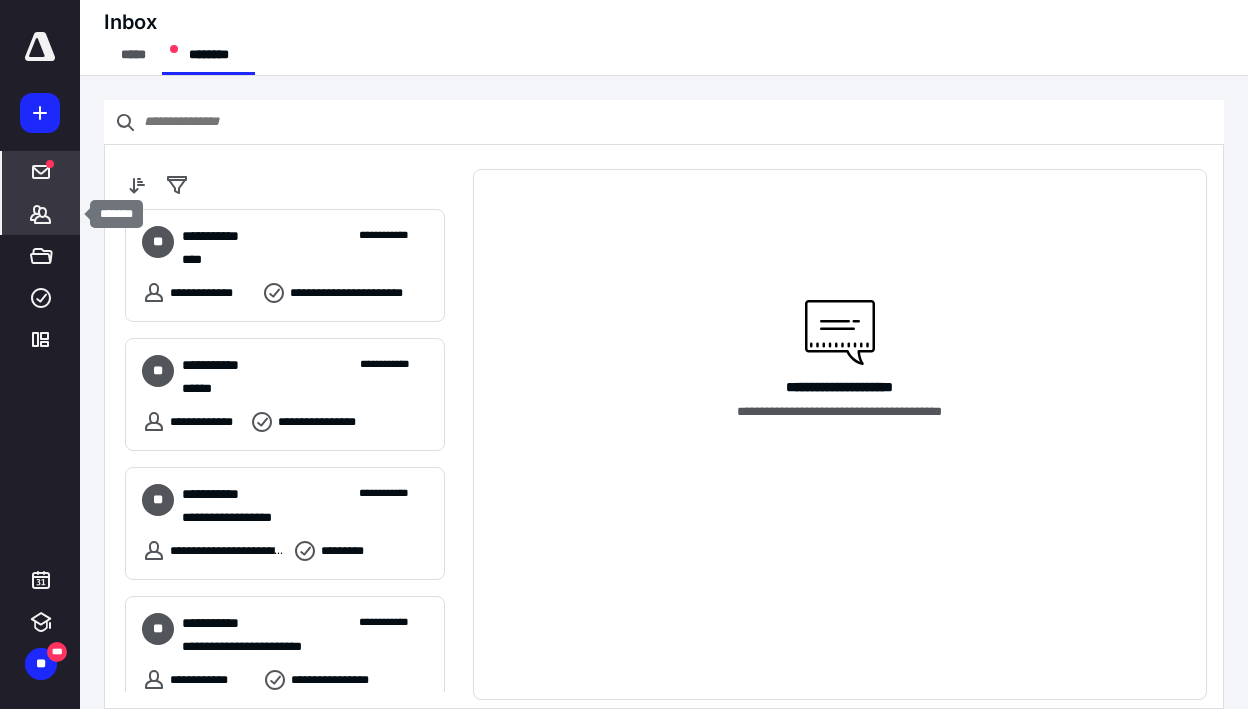 click on "*******" at bounding box center (41, 214) 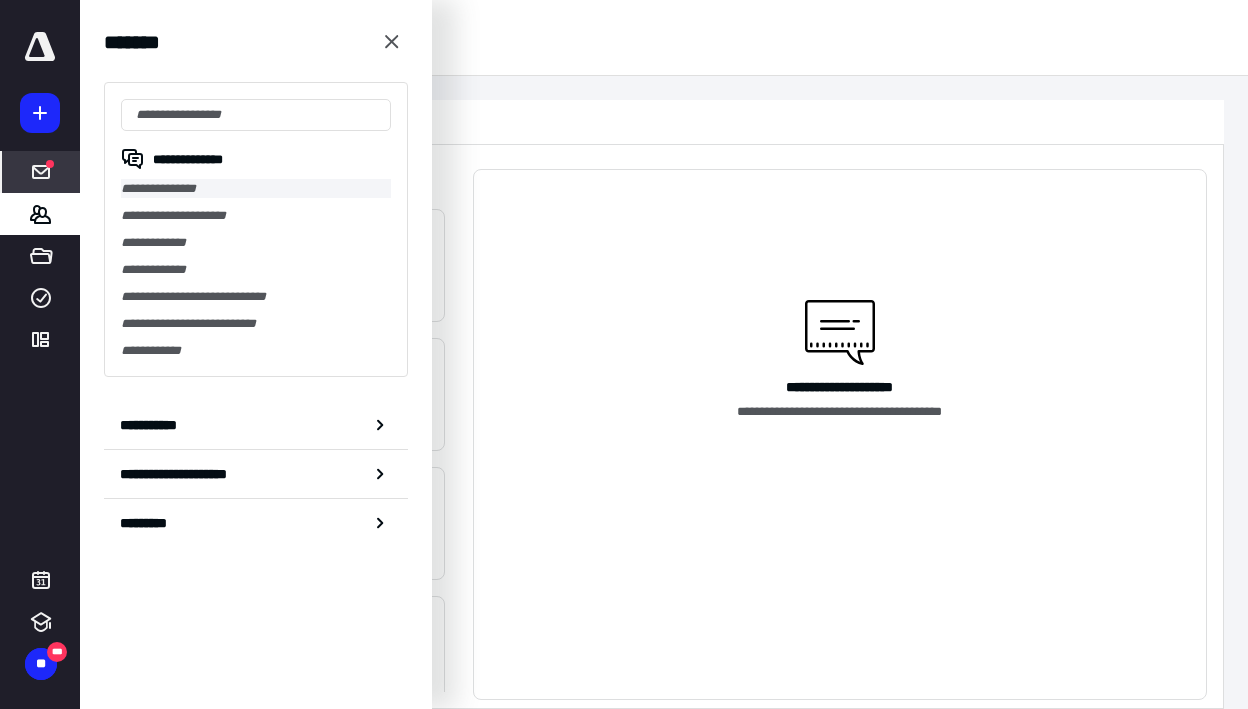 click on "**********" at bounding box center (256, 188) 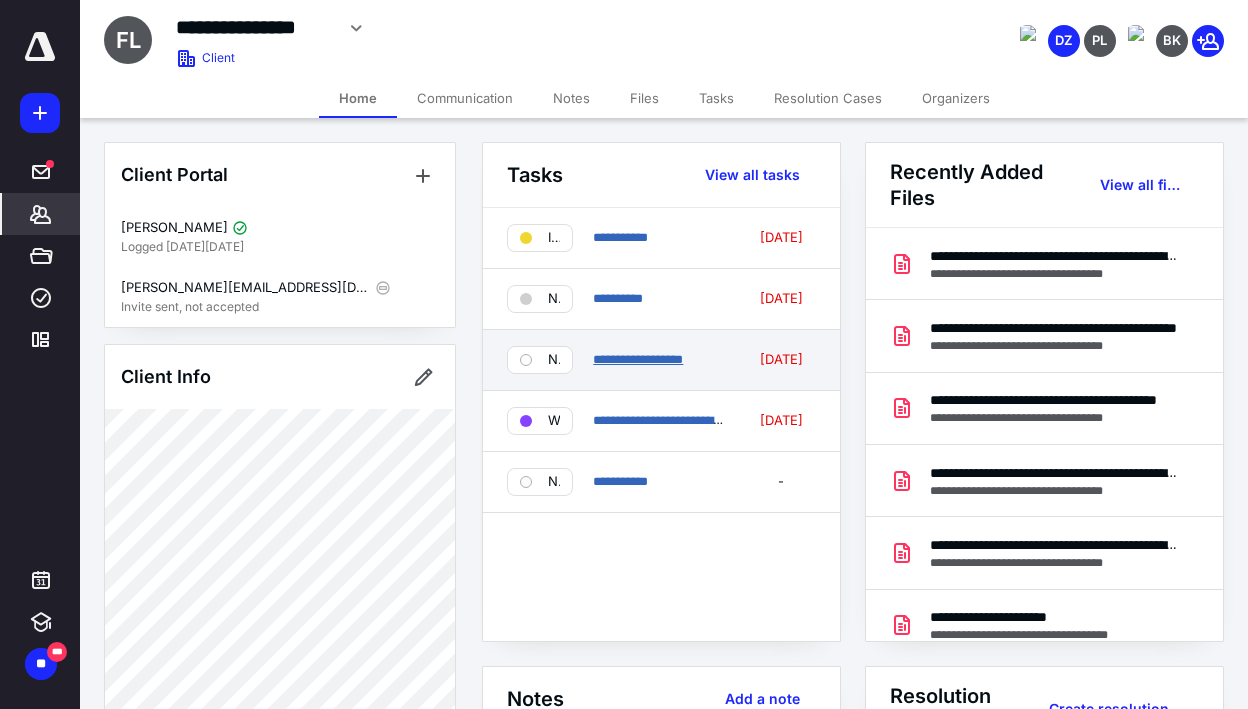 click on "**********" at bounding box center [638, 359] 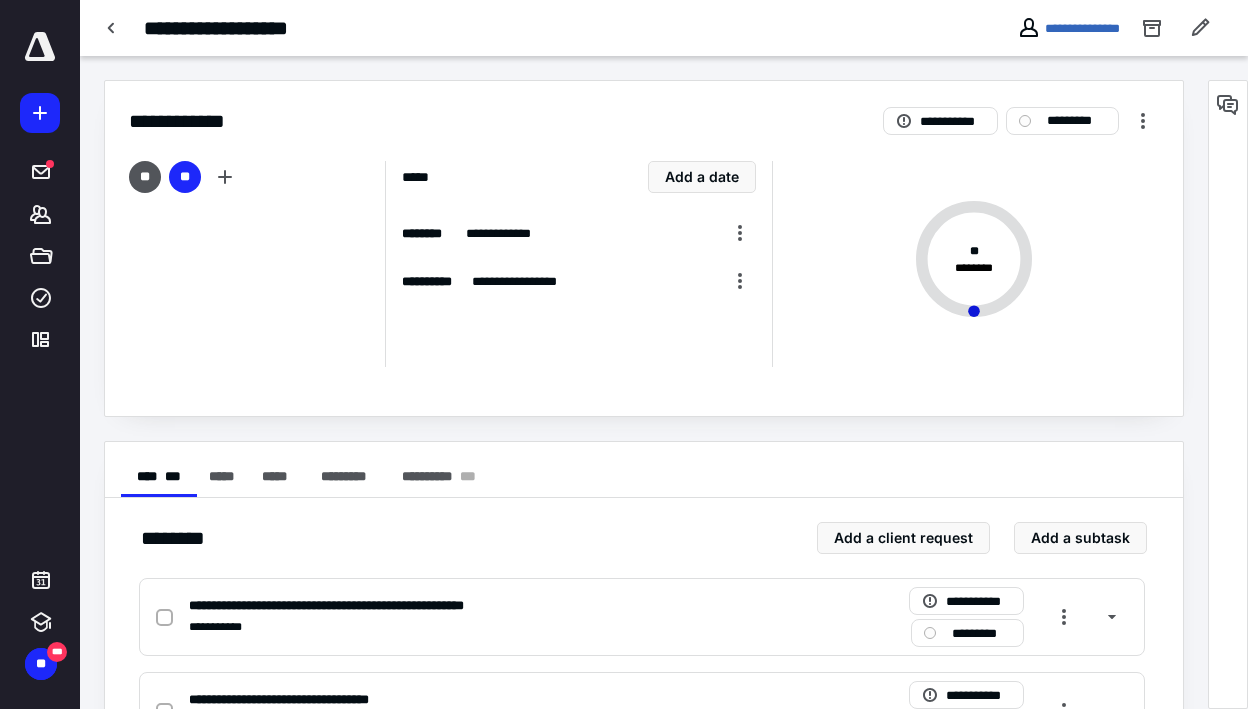 scroll, scrollTop: 0, scrollLeft: 0, axis: both 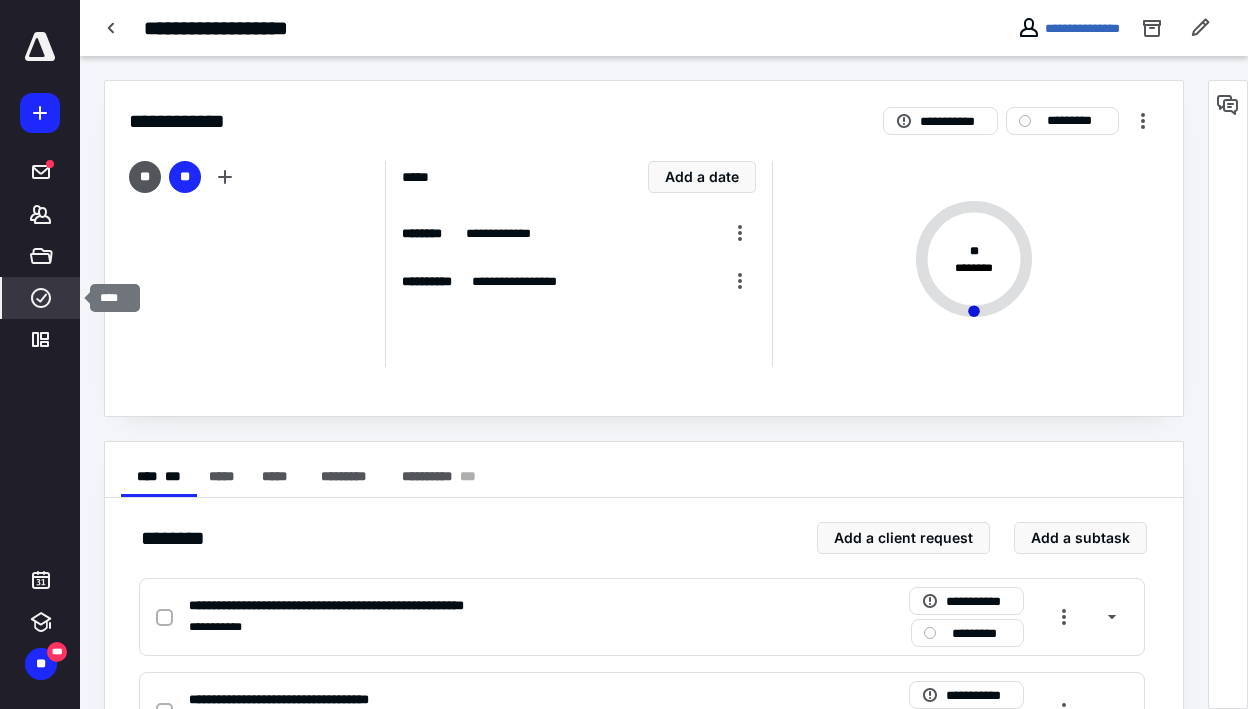 click on "****" at bounding box center [41, 298] 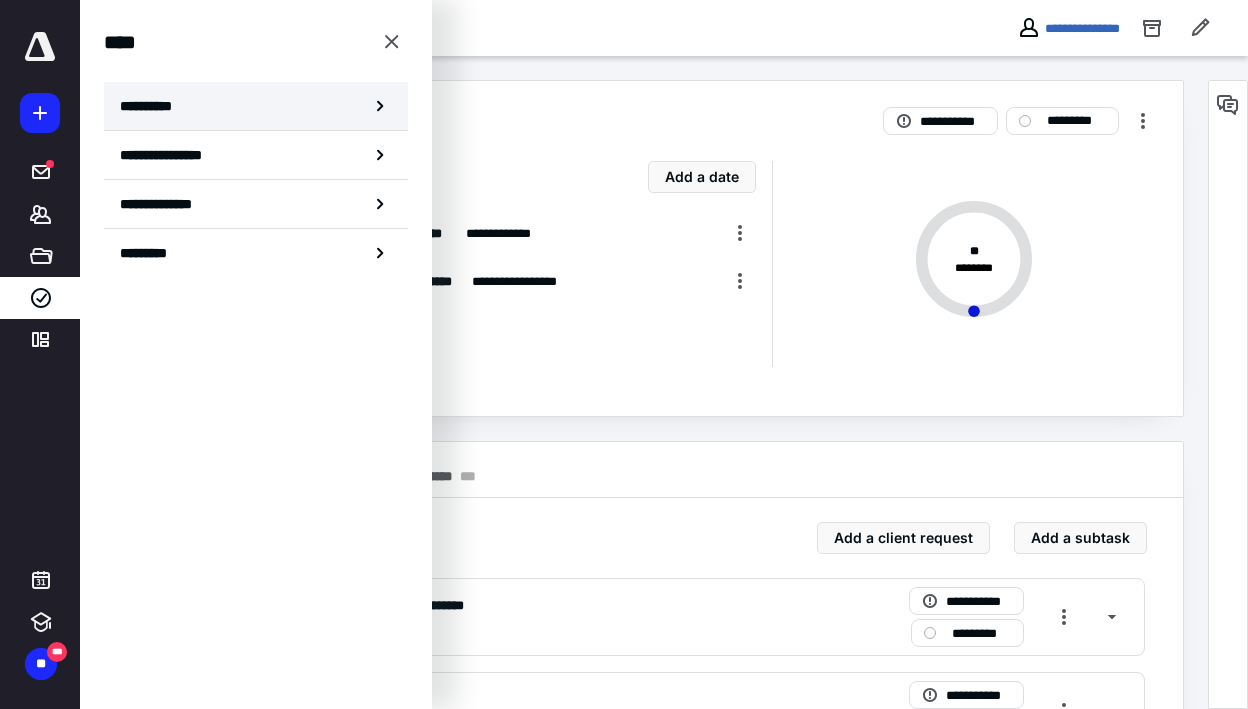 click on "**********" at bounding box center [256, 106] 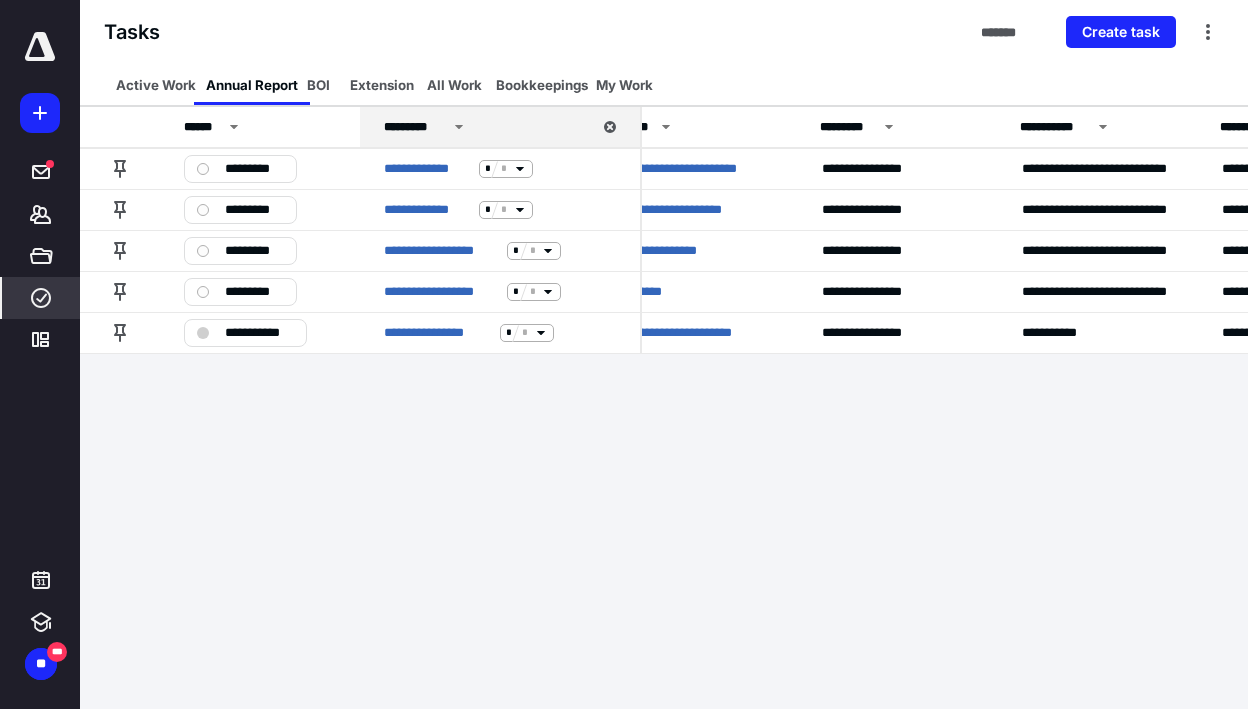 scroll, scrollTop: 0, scrollLeft: 0, axis: both 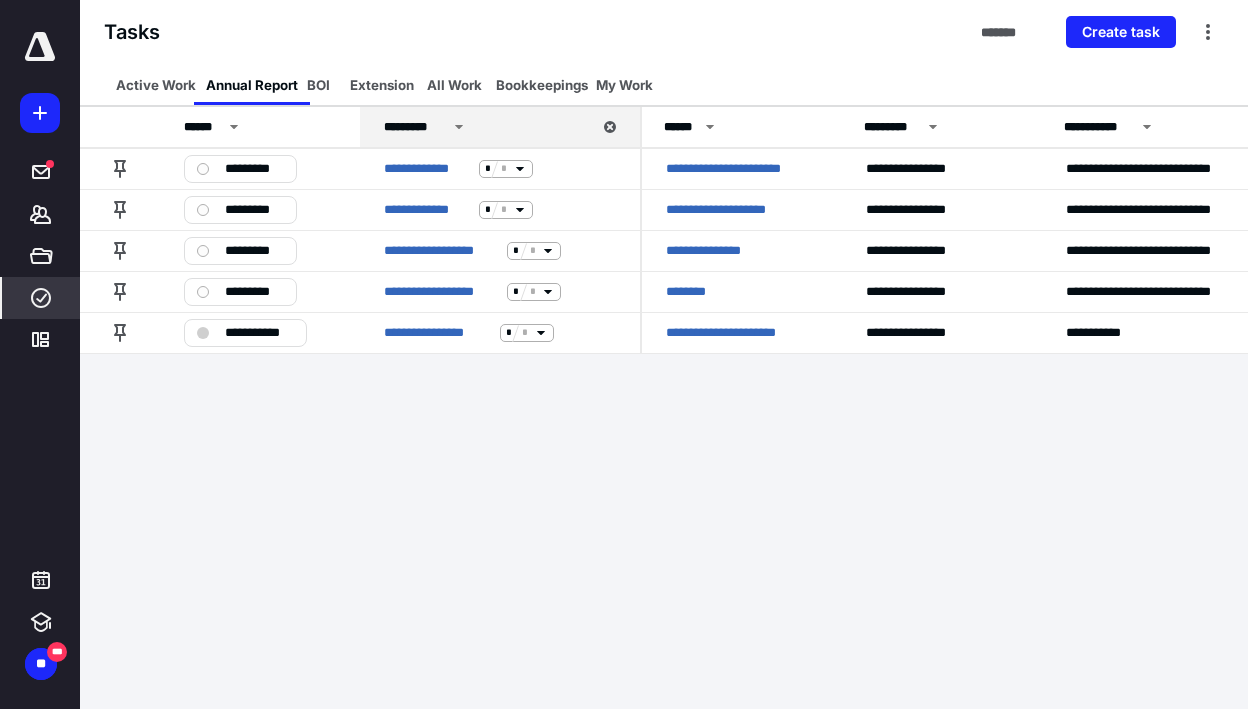 click on "**********" at bounding box center [624, 354] 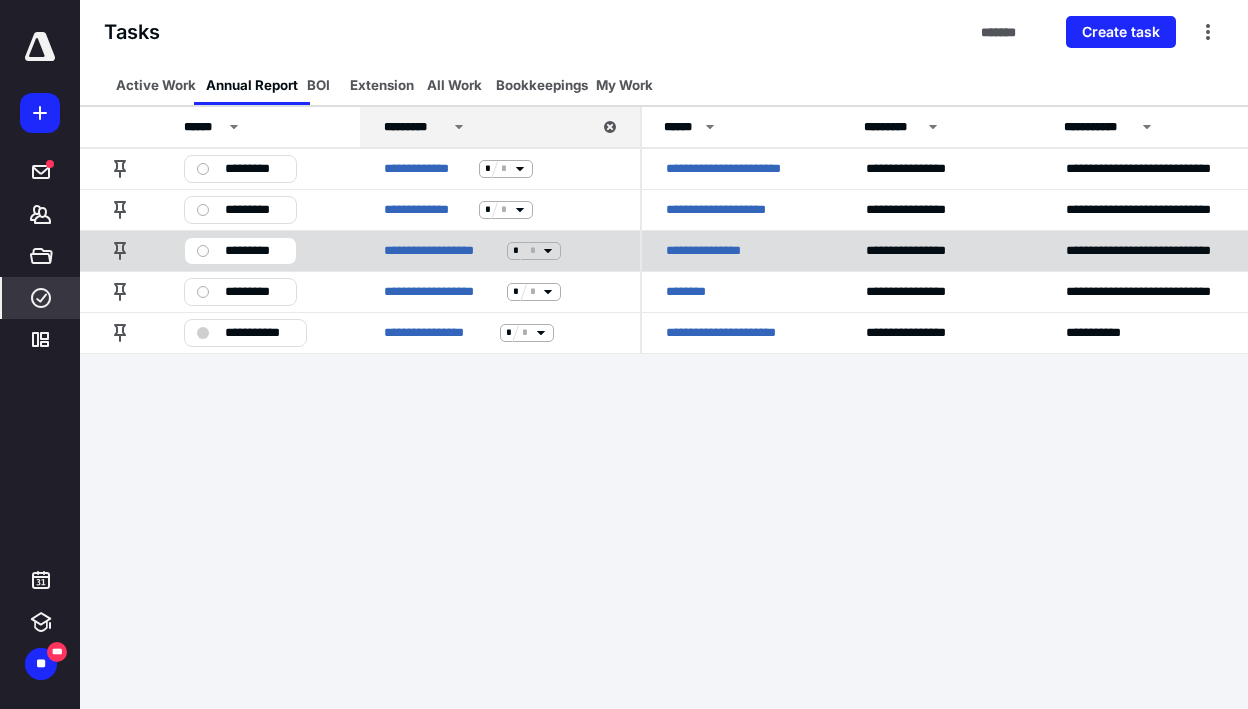 scroll, scrollTop: 0, scrollLeft: -1, axis: horizontal 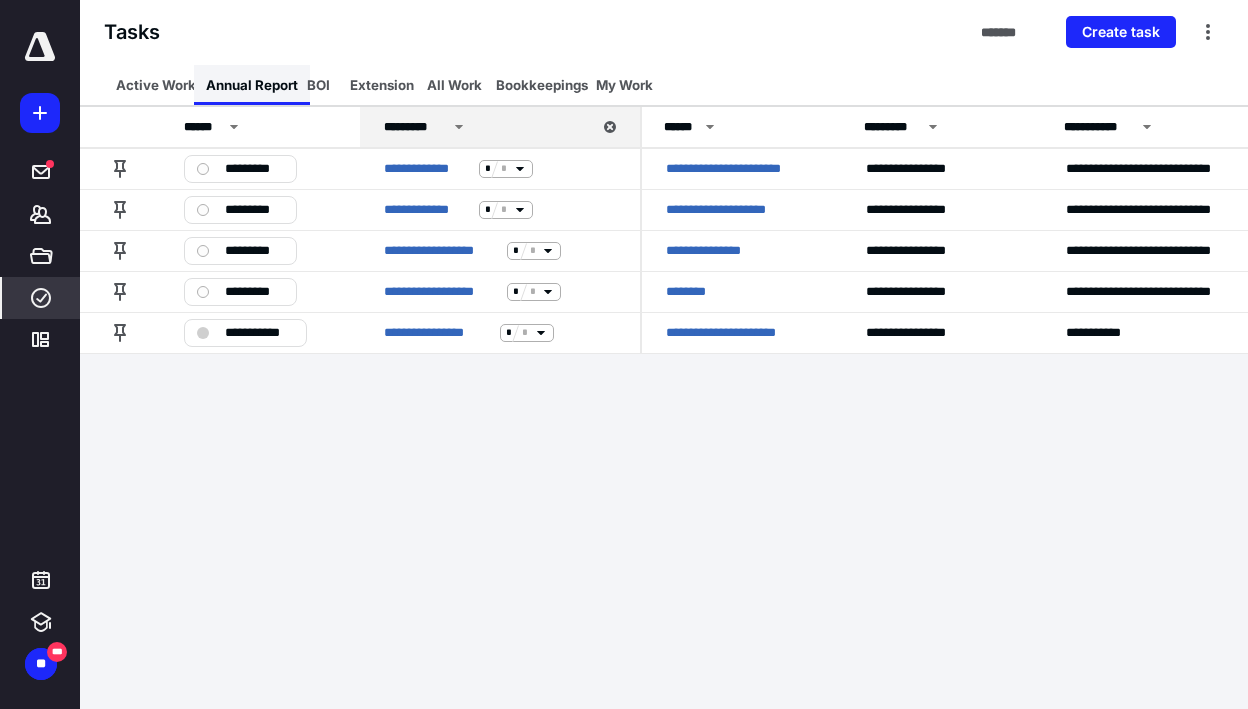 click on "Annual Report" at bounding box center (252, 85) 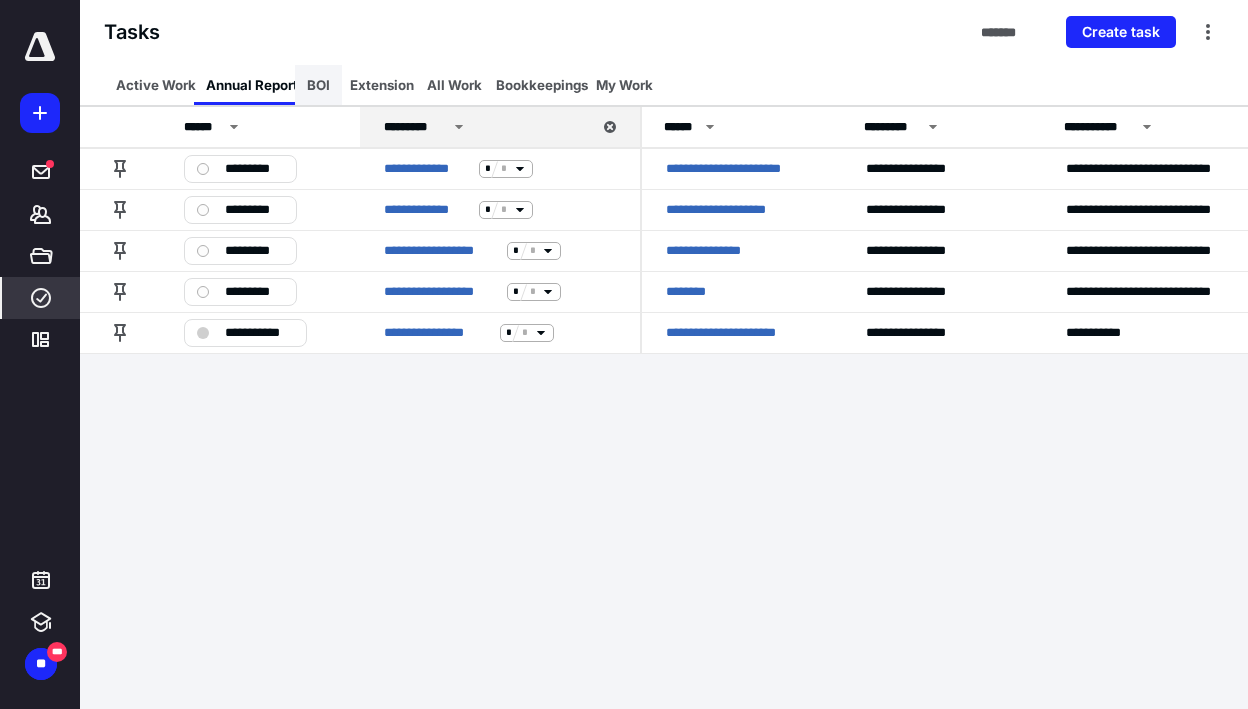 click on "BOI" at bounding box center [318, 85] 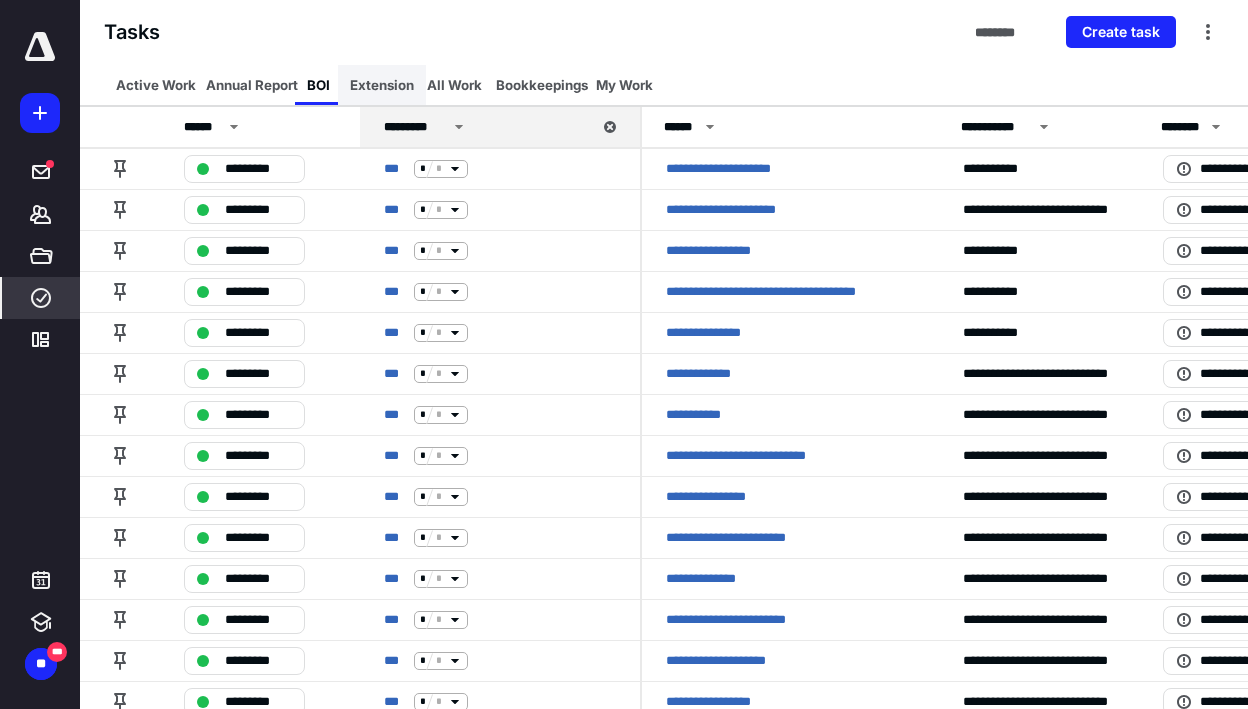 click on "Extension" at bounding box center [382, 85] 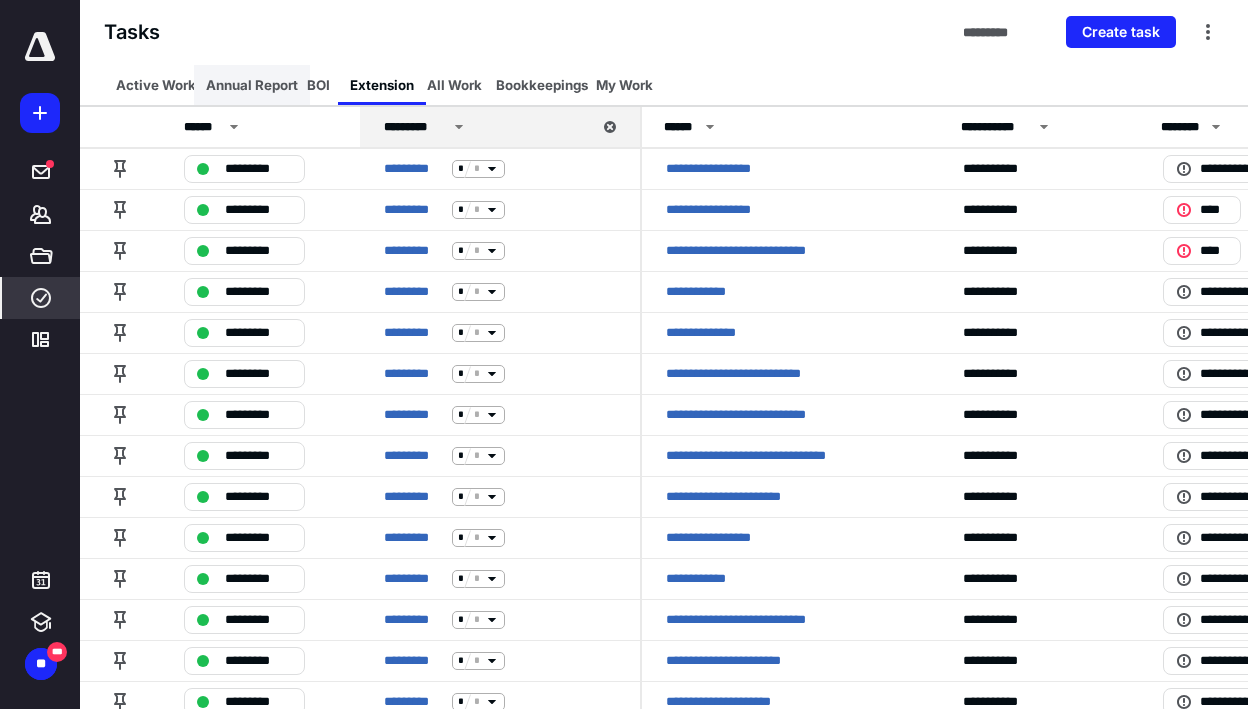 click on "Annual Report" at bounding box center (252, 85) 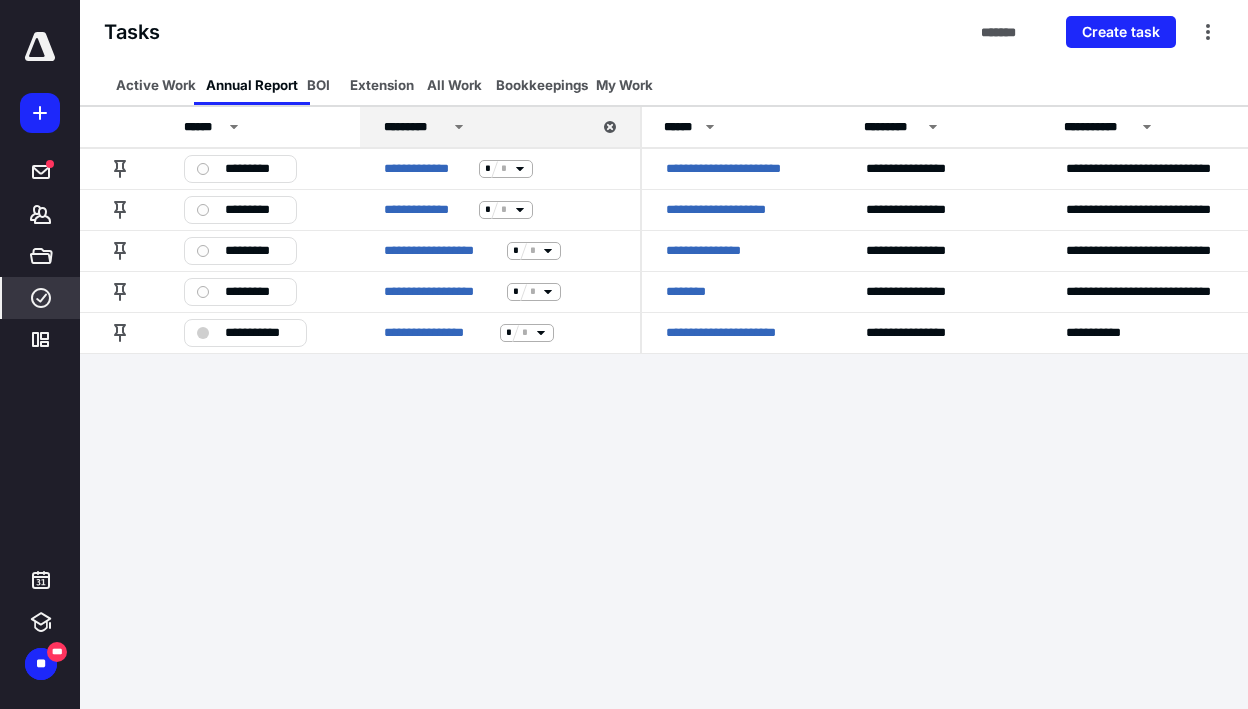 scroll, scrollTop: 0, scrollLeft: 6, axis: horizontal 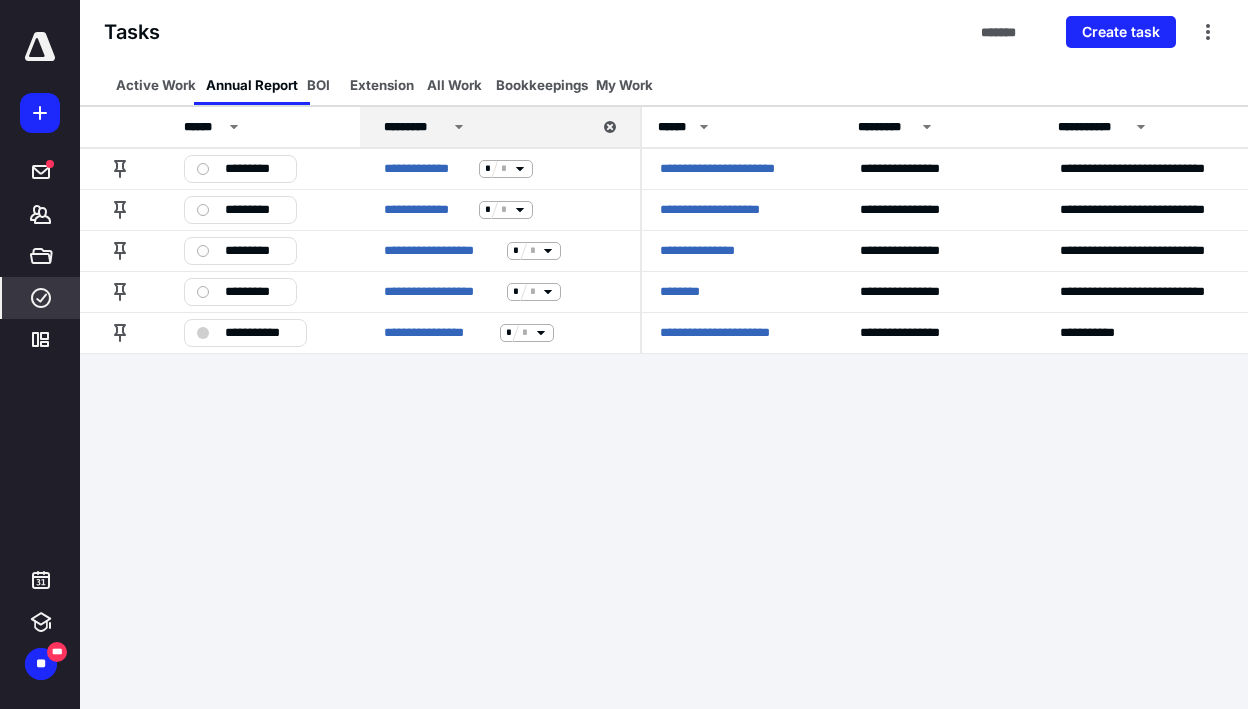 click on "**********" at bounding box center (618, 354) 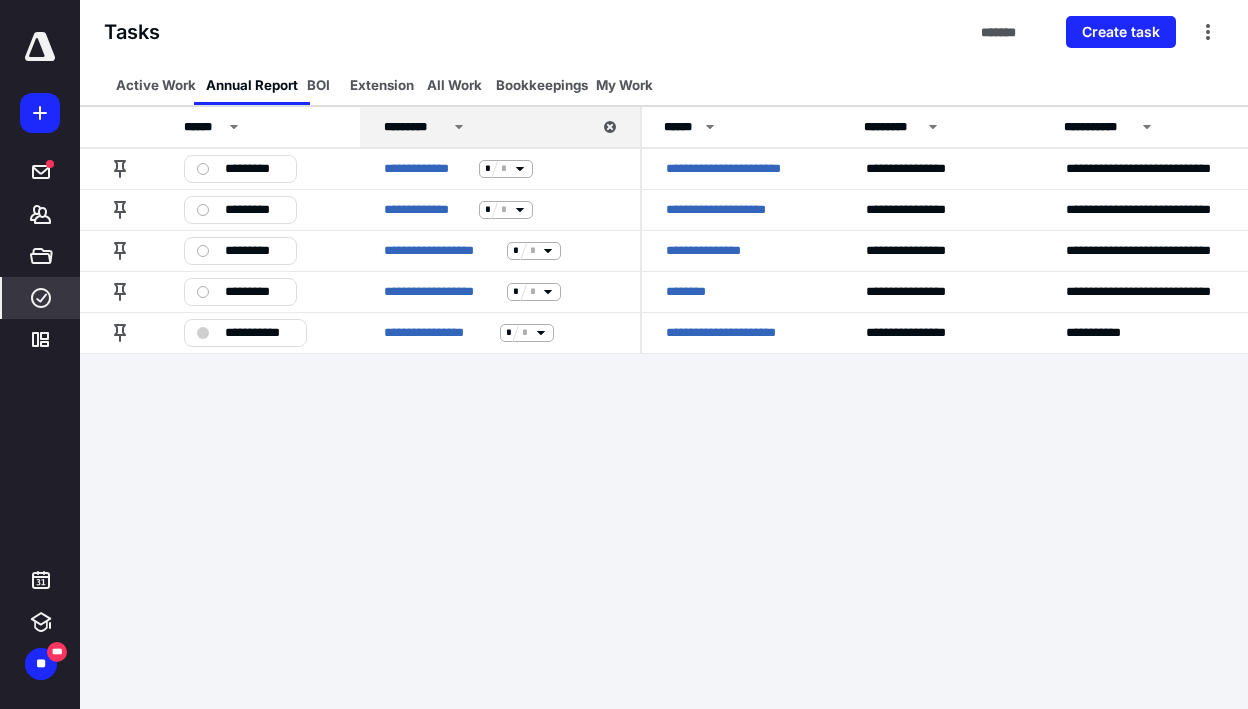 scroll, scrollTop: 0, scrollLeft: 0, axis: both 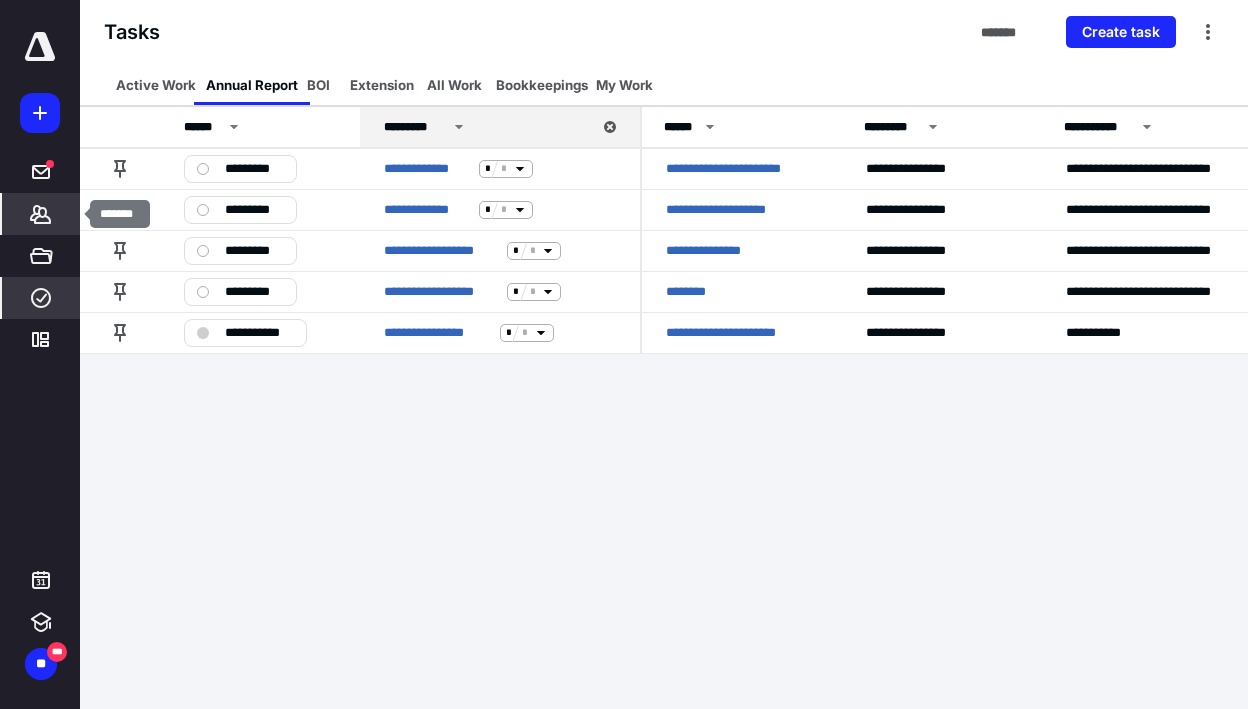 click on "*******" at bounding box center [41, 214] 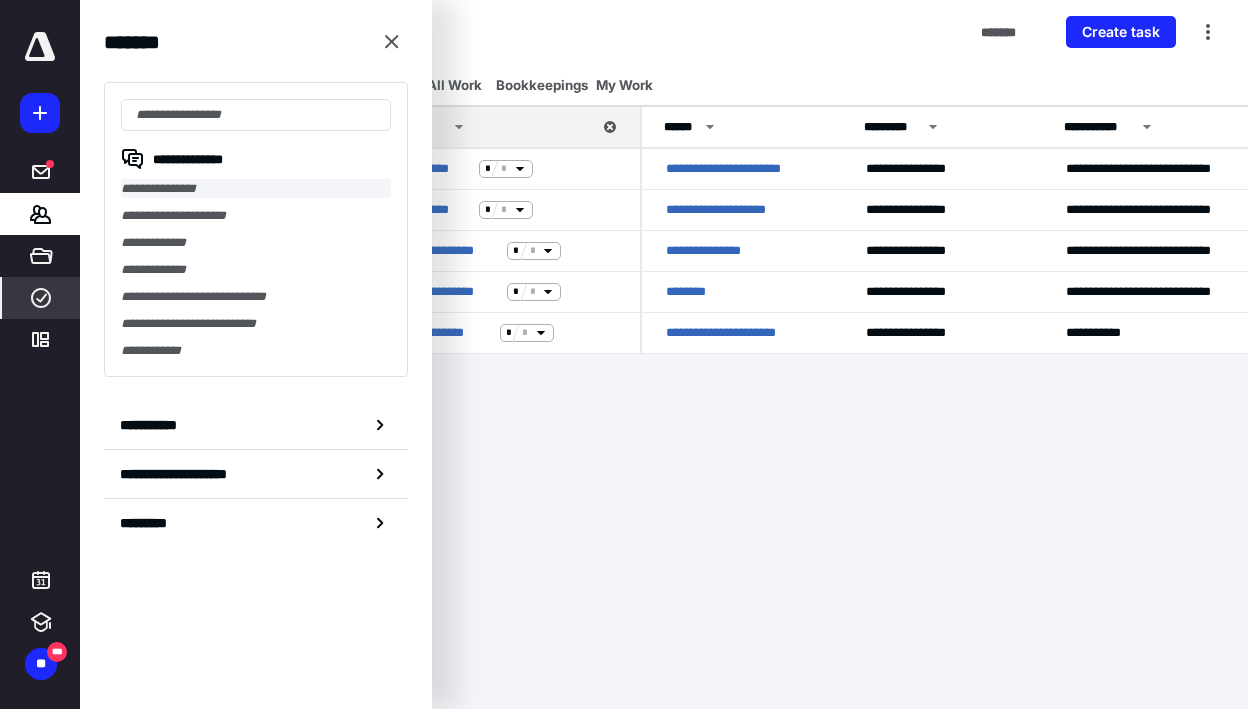 click on "**********" at bounding box center [256, 188] 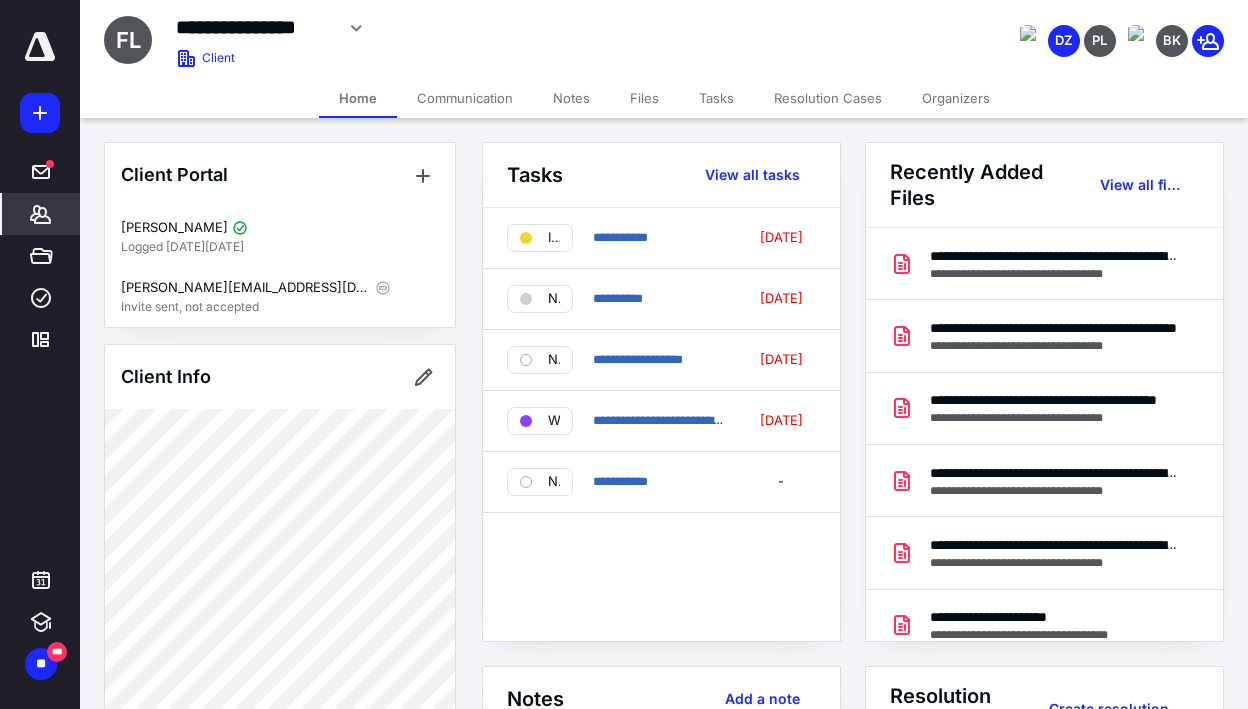 click on "**********" at bounding box center (474, 35) 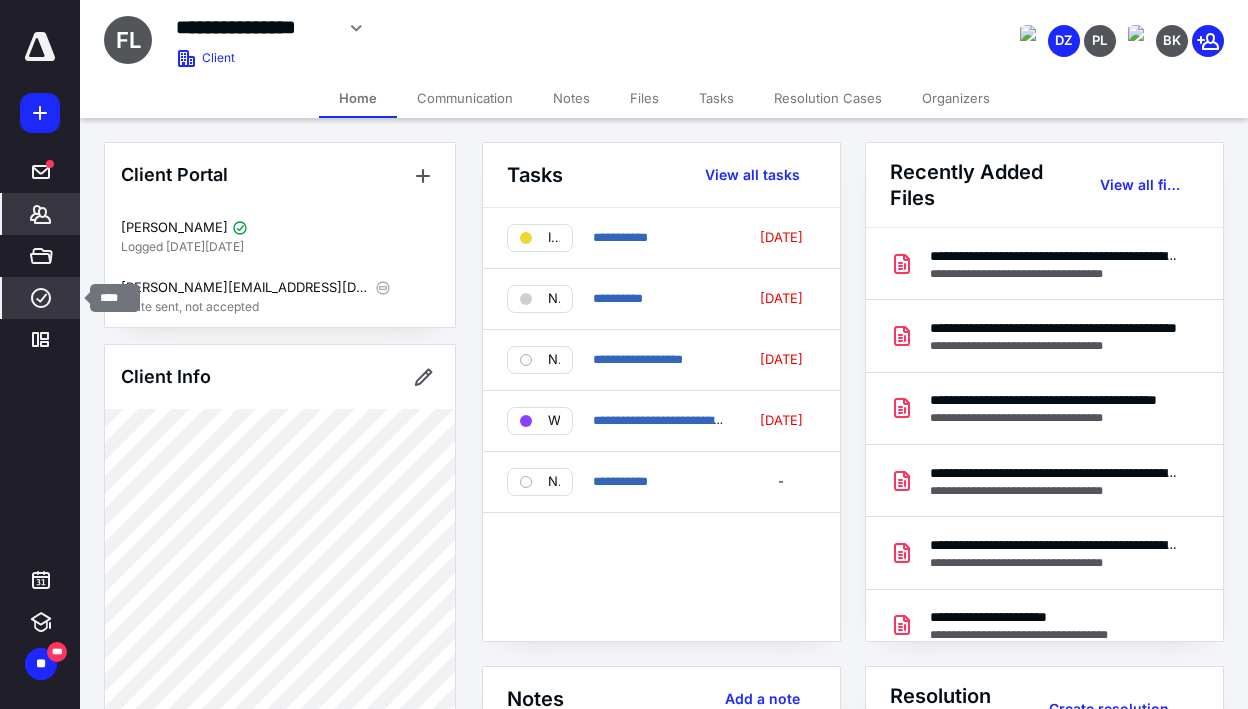click on "****" at bounding box center (41, 298) 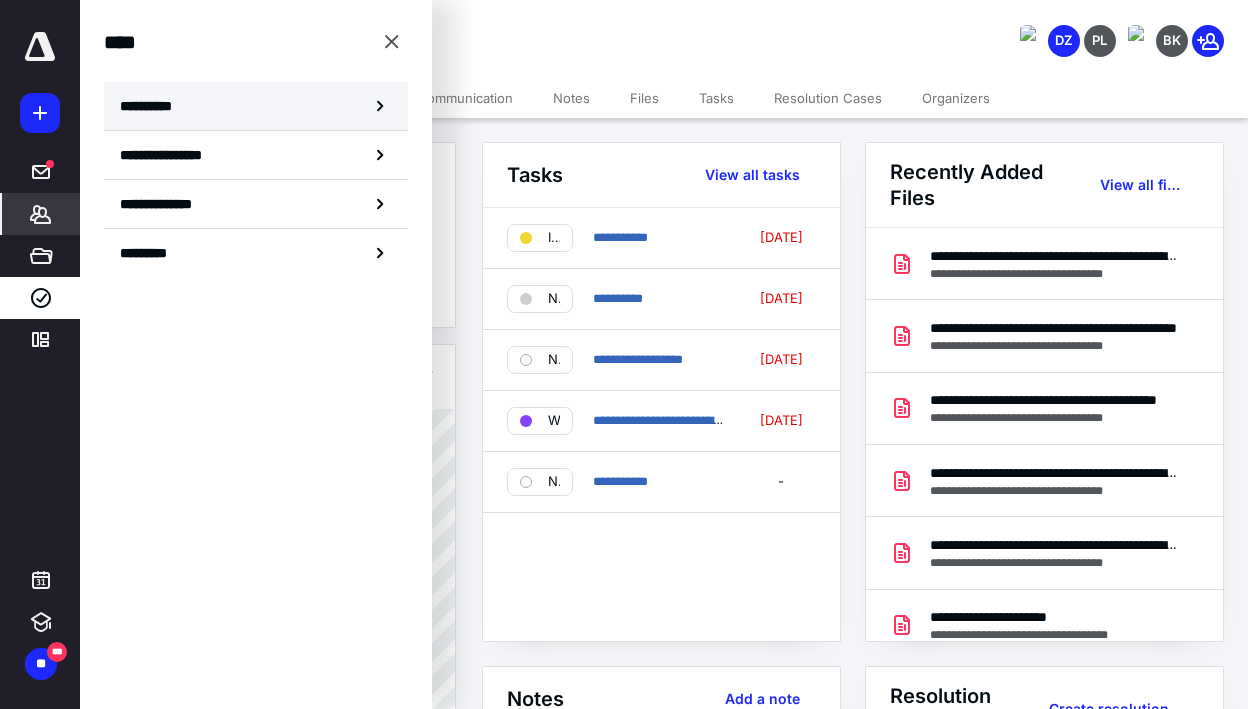 click on "**********" at bounding box center (256, 106) 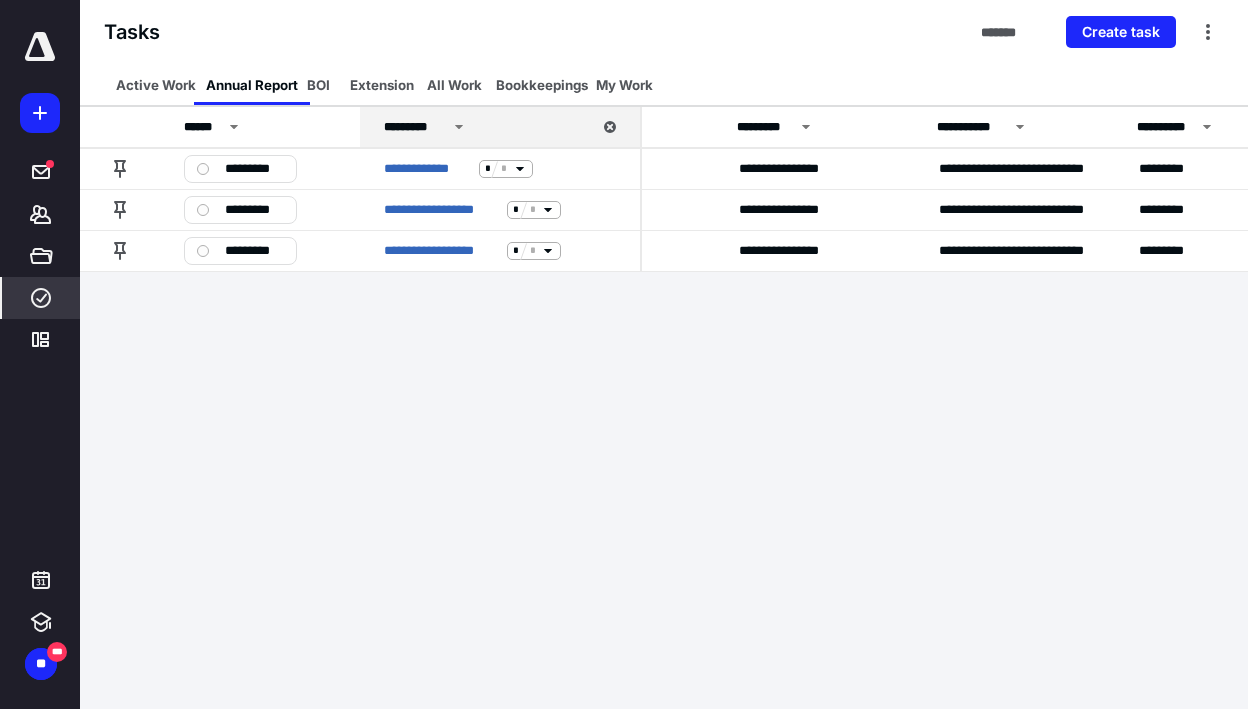 scroll, scrollTop: 0, scrollLeft: 0, axis: both 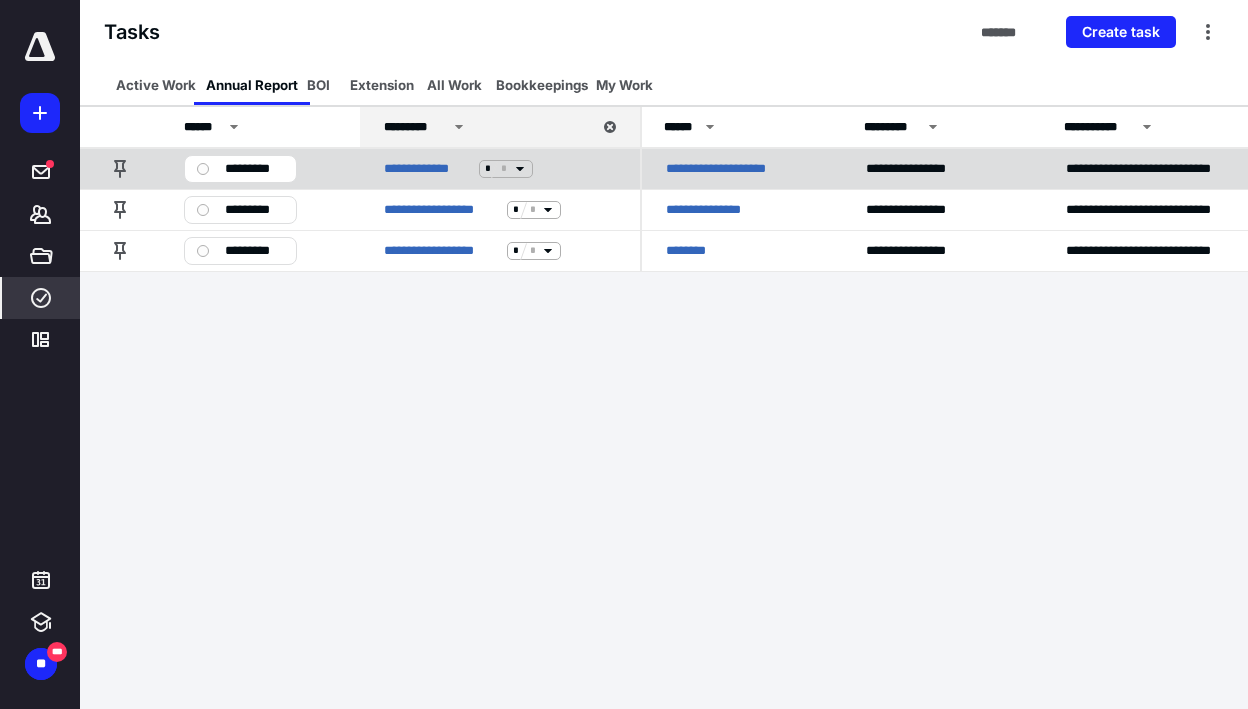 click on "**********" at bounding box center [742, 168] 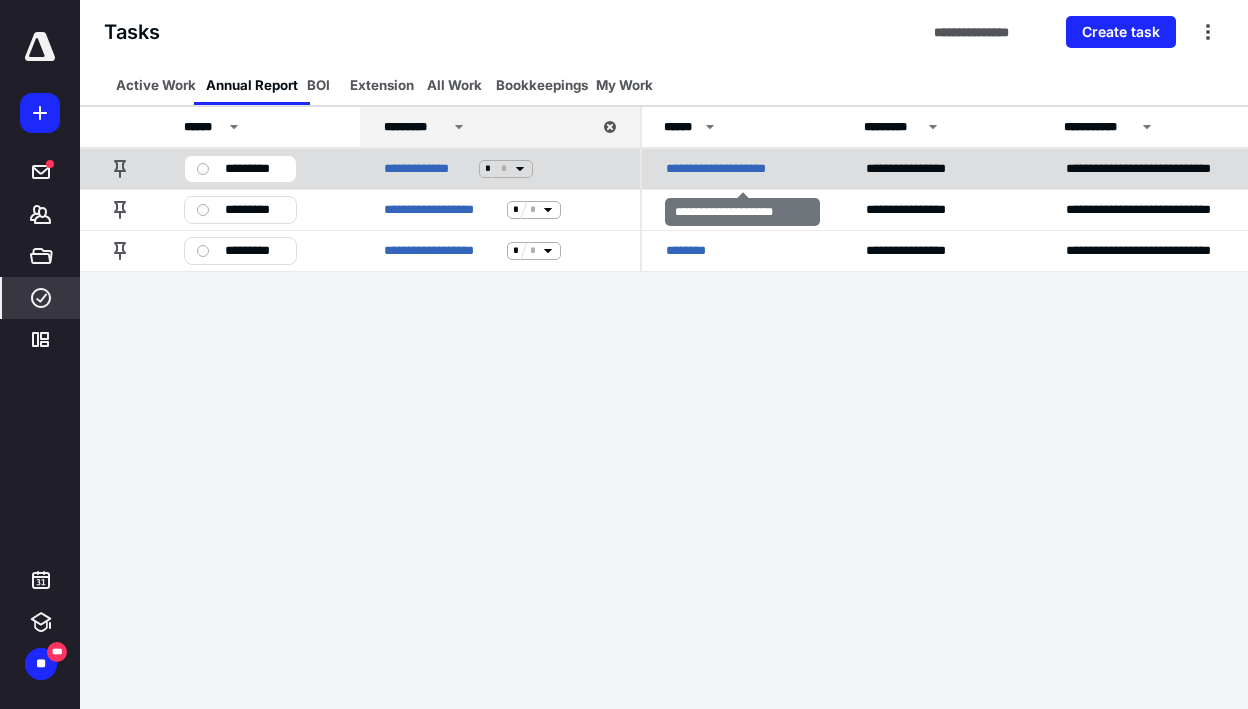click on "**********" at bounding box center (738, 168) 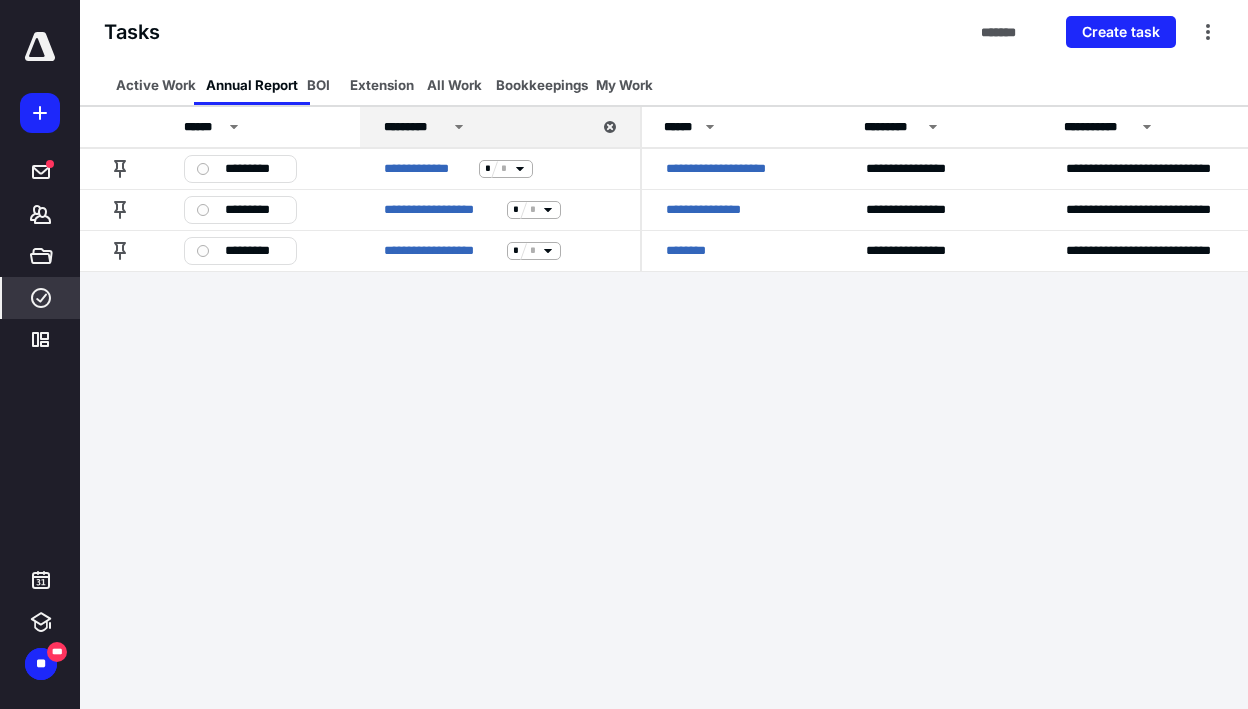 click on "**********" at bounding box center [624, 354] 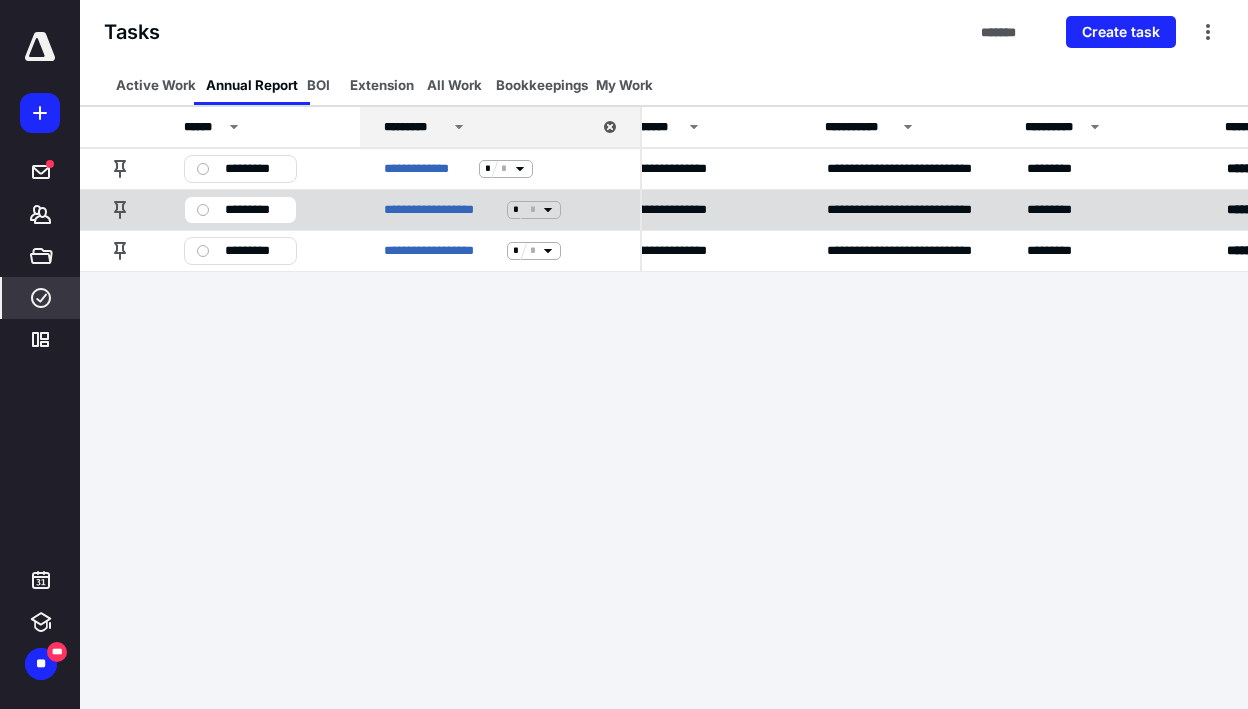 scroll, scrollTop: 0, scrollLeft: 0, axis: both 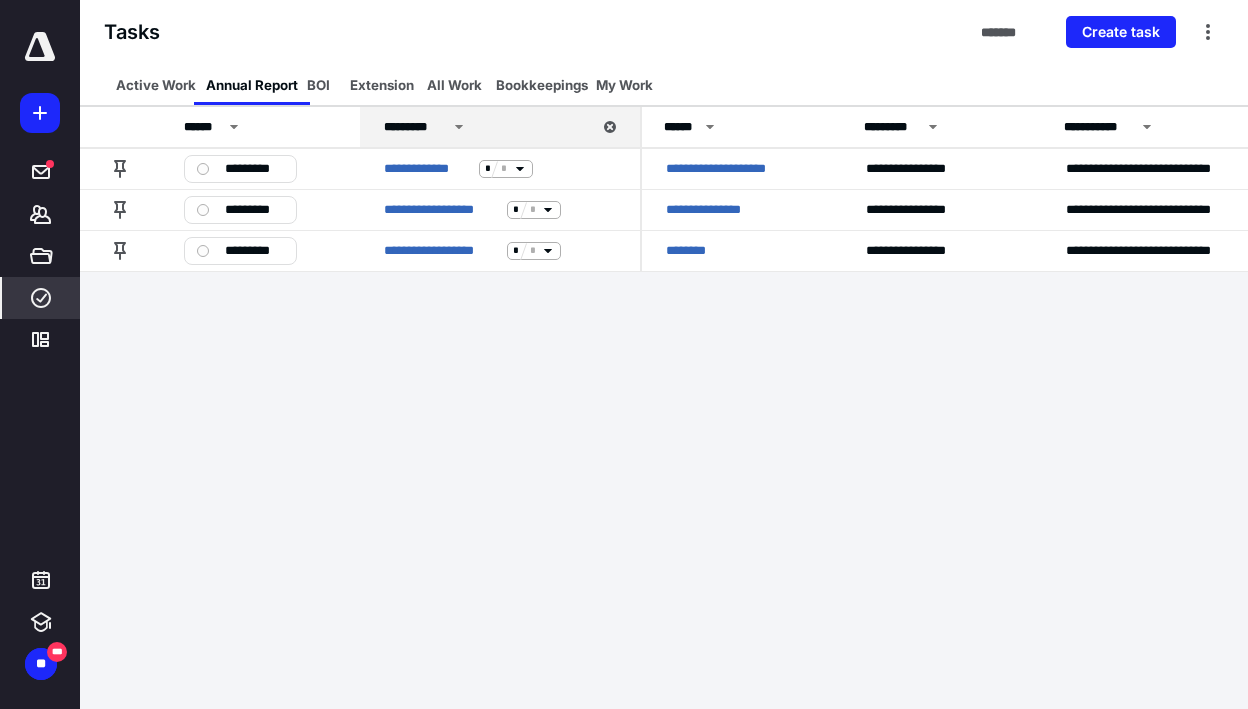 click on "**********" at bounding box center [624, 354] 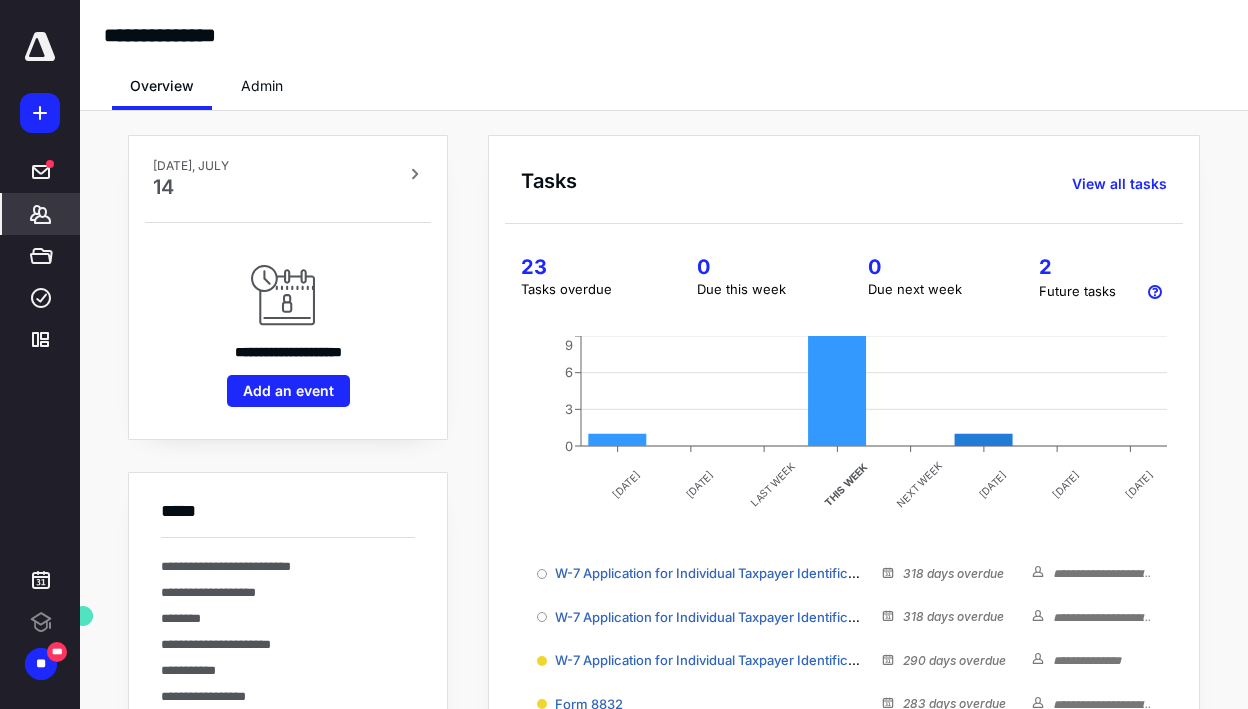 scroll, scrollTop: 0, scrollLeft: 0, axis: both 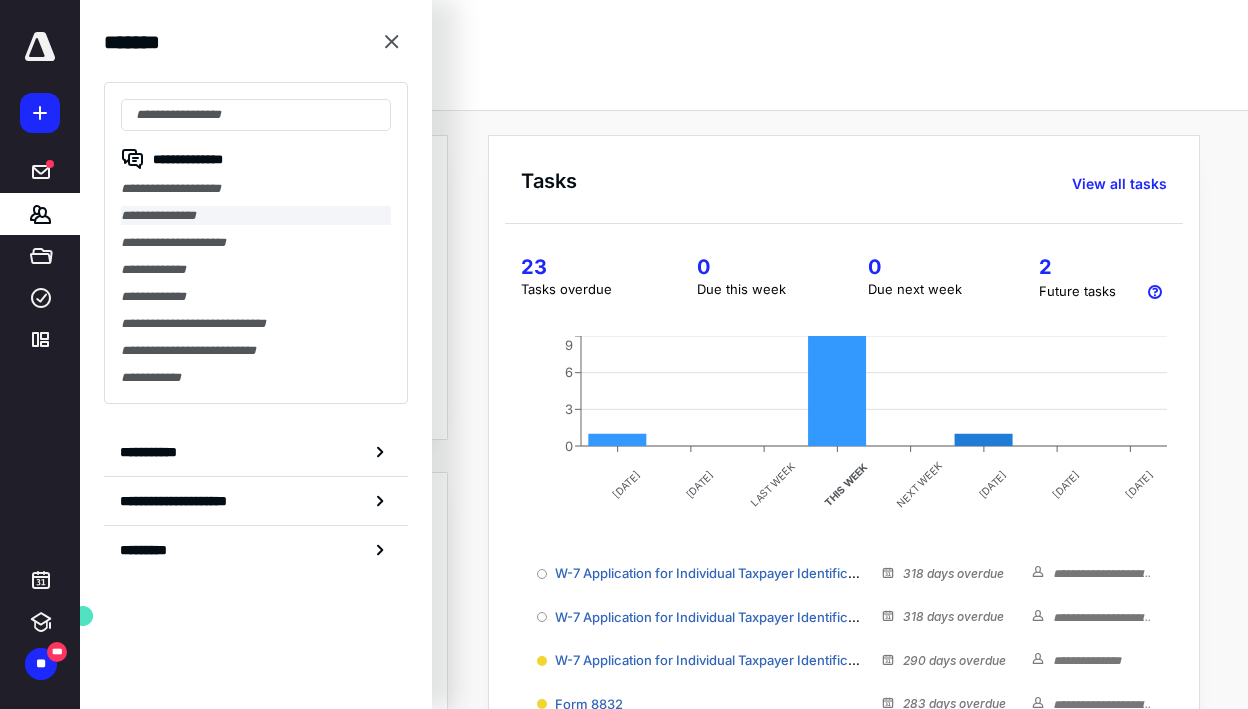 click on "**********" at bounding box center [256, 215] 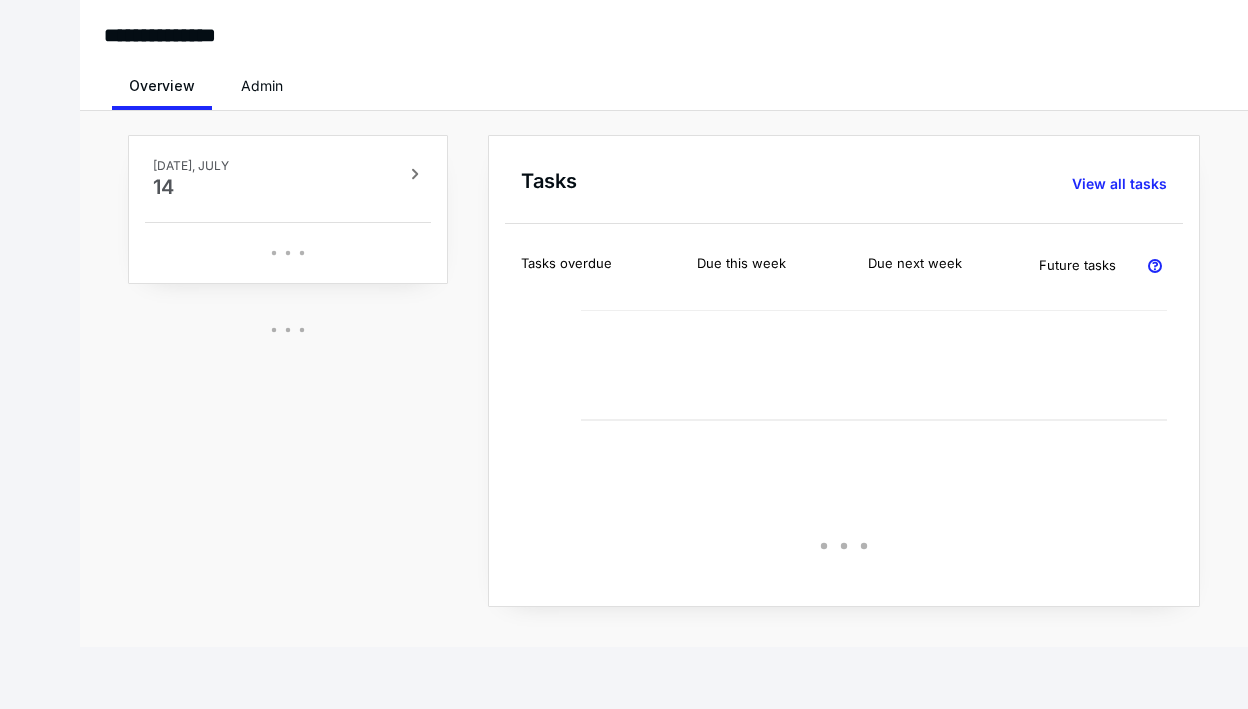 scroll, scrollTop: 0, scrollLeft: 0, axis: both 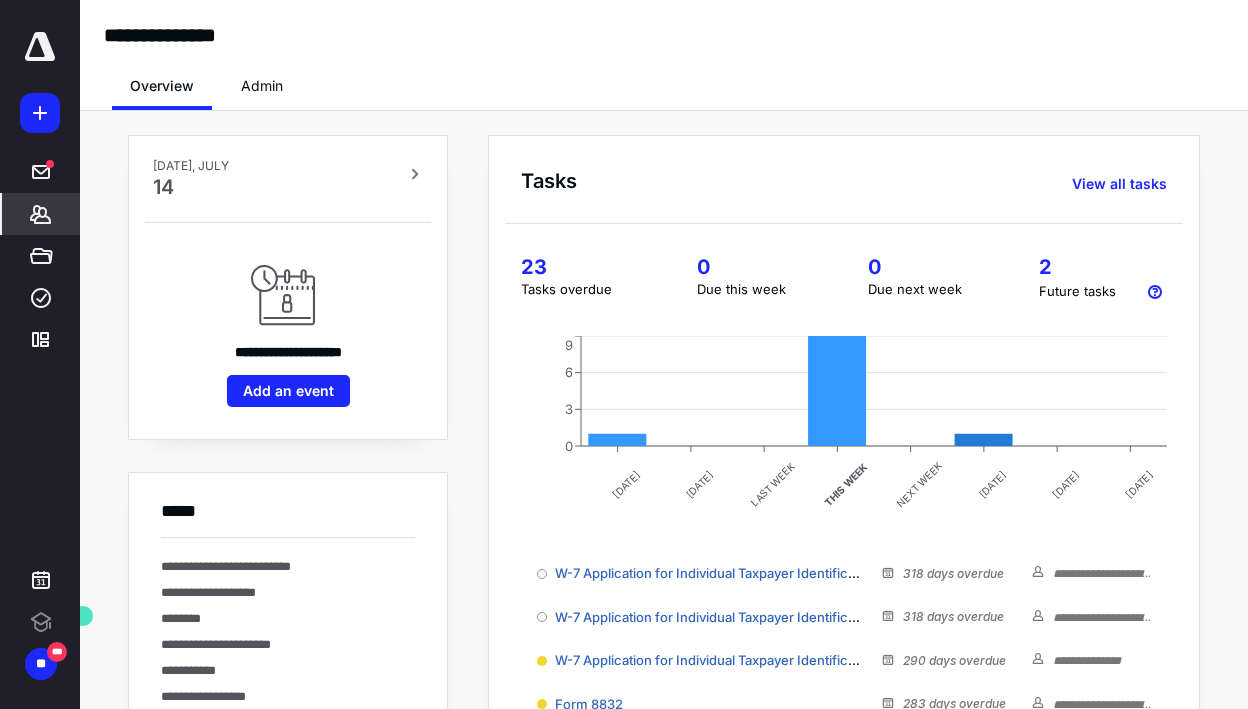 click 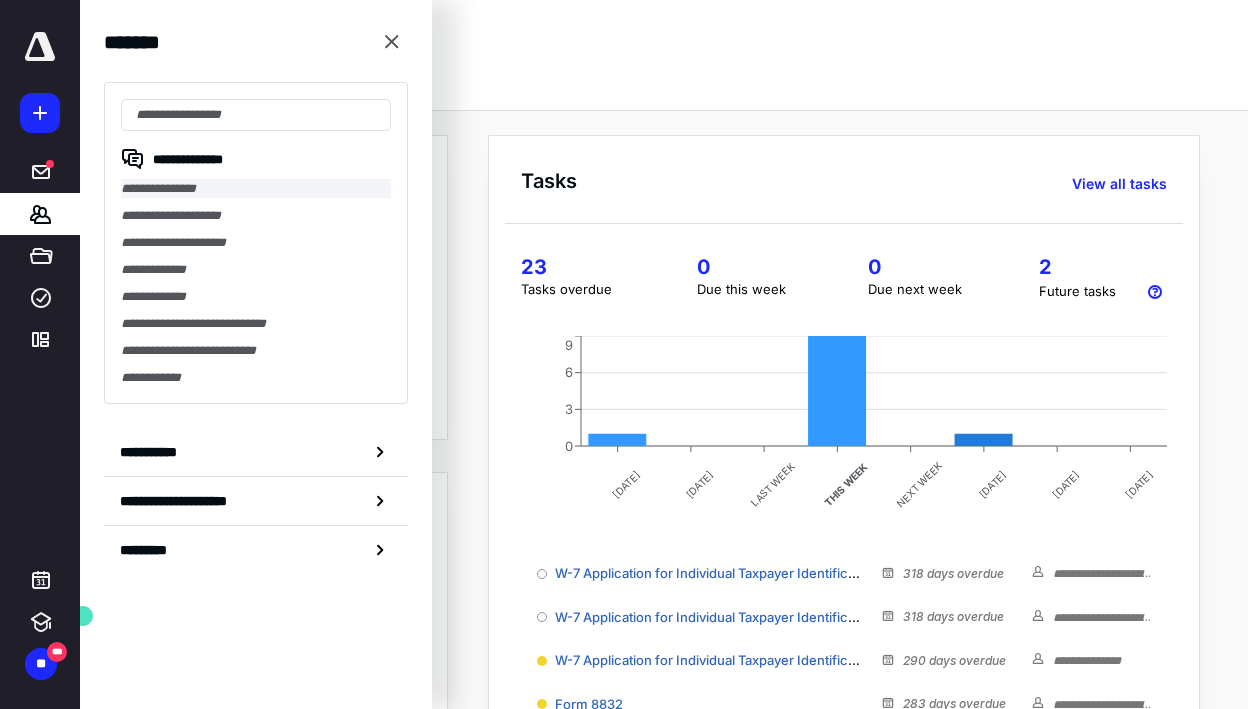 click on "**********" at bounding box center [256, 188] 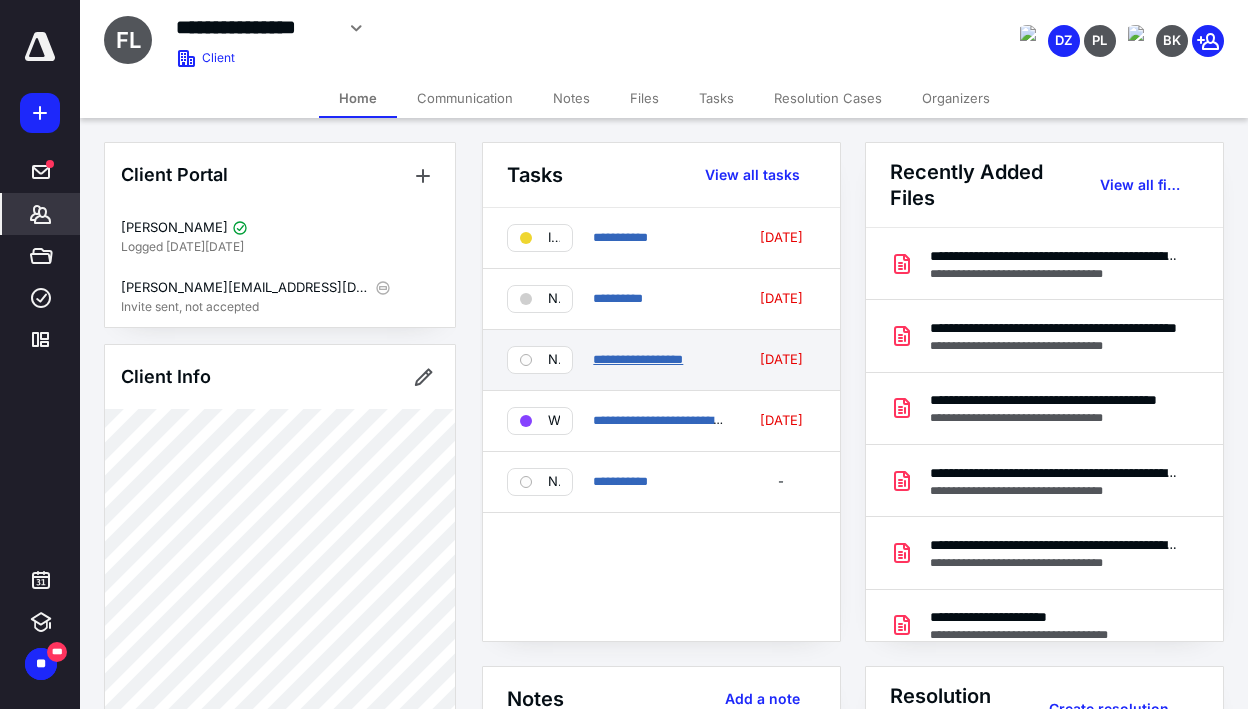 click on "**********" at bounding box center [638, 359] 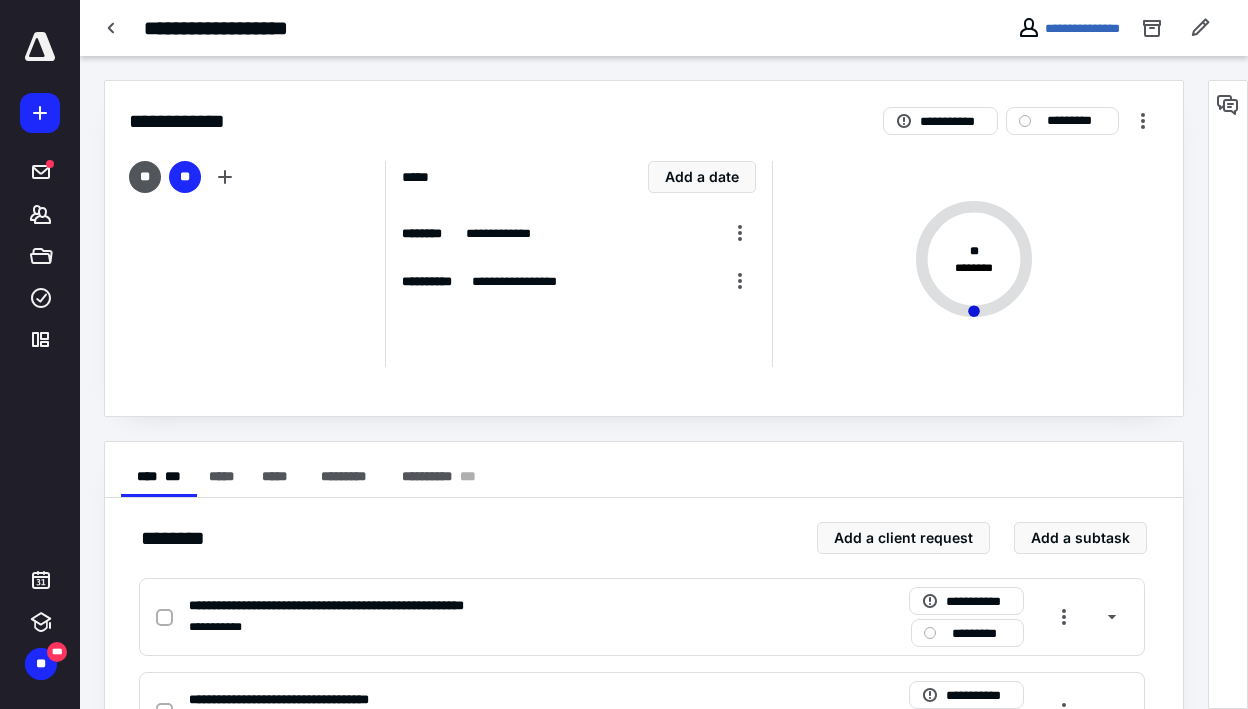scroll, scrollTop: 0, scrollLeft: 0, axis: both 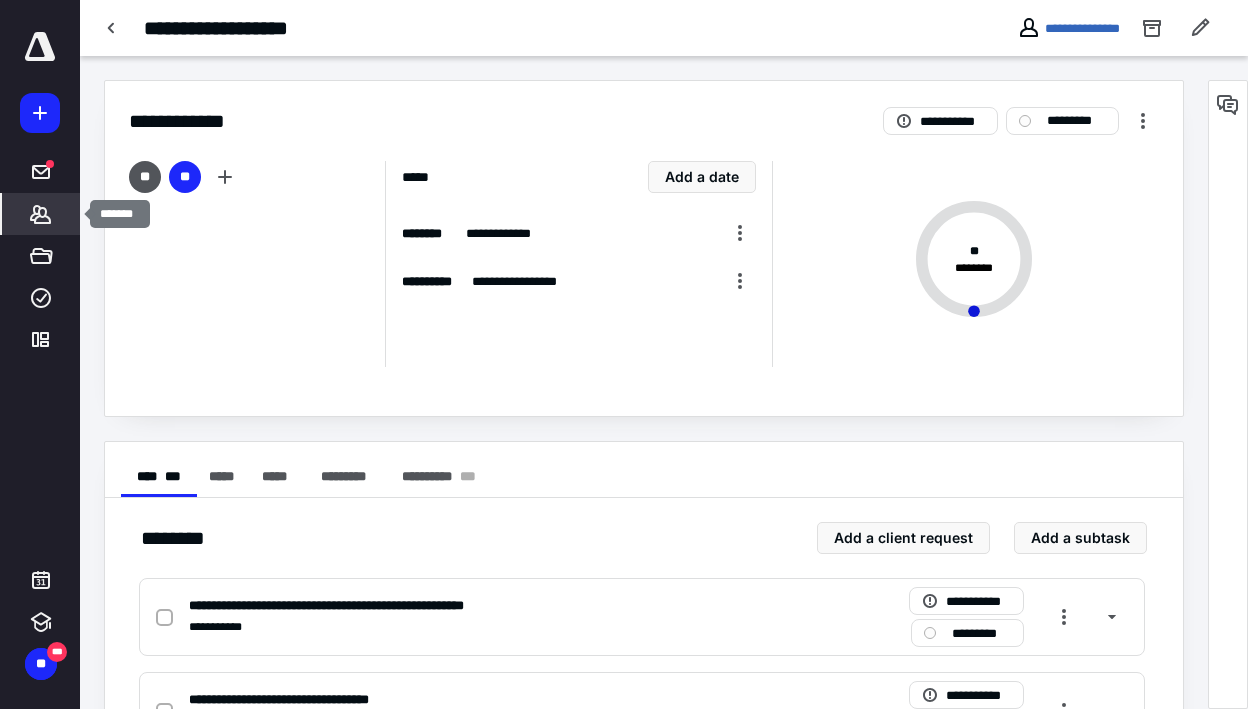 click 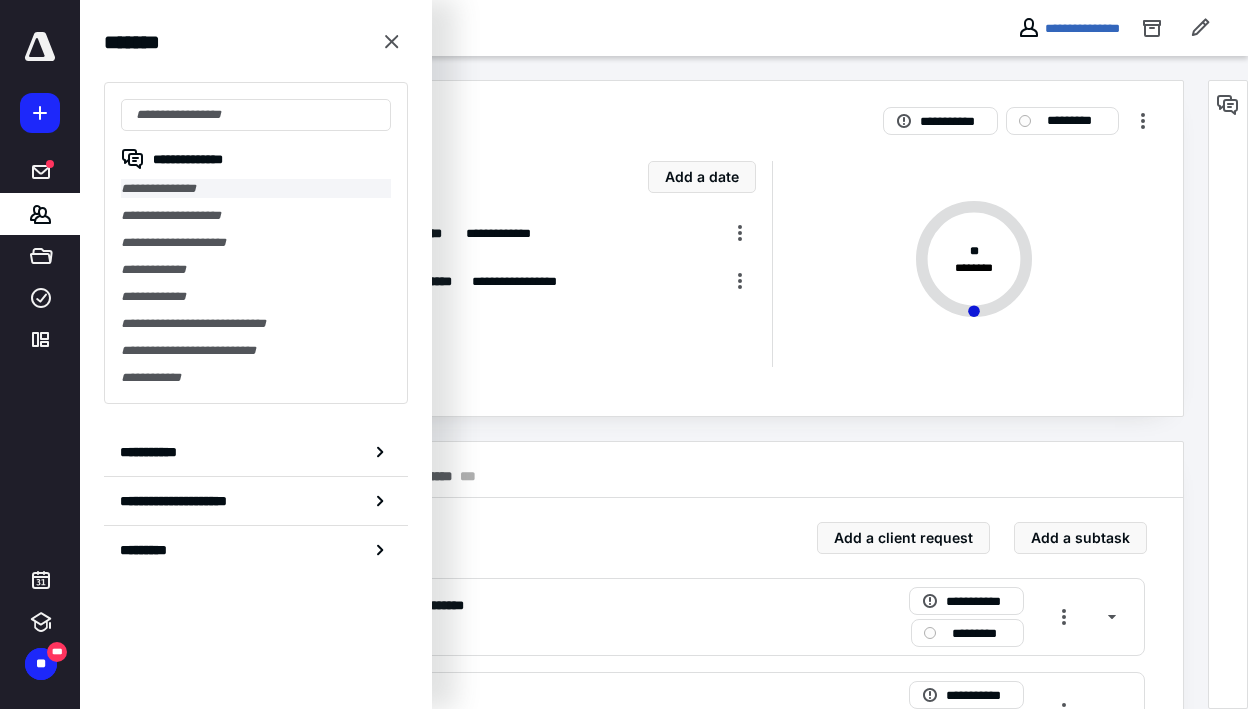 click on "**********" at bounding box center [256, 188] 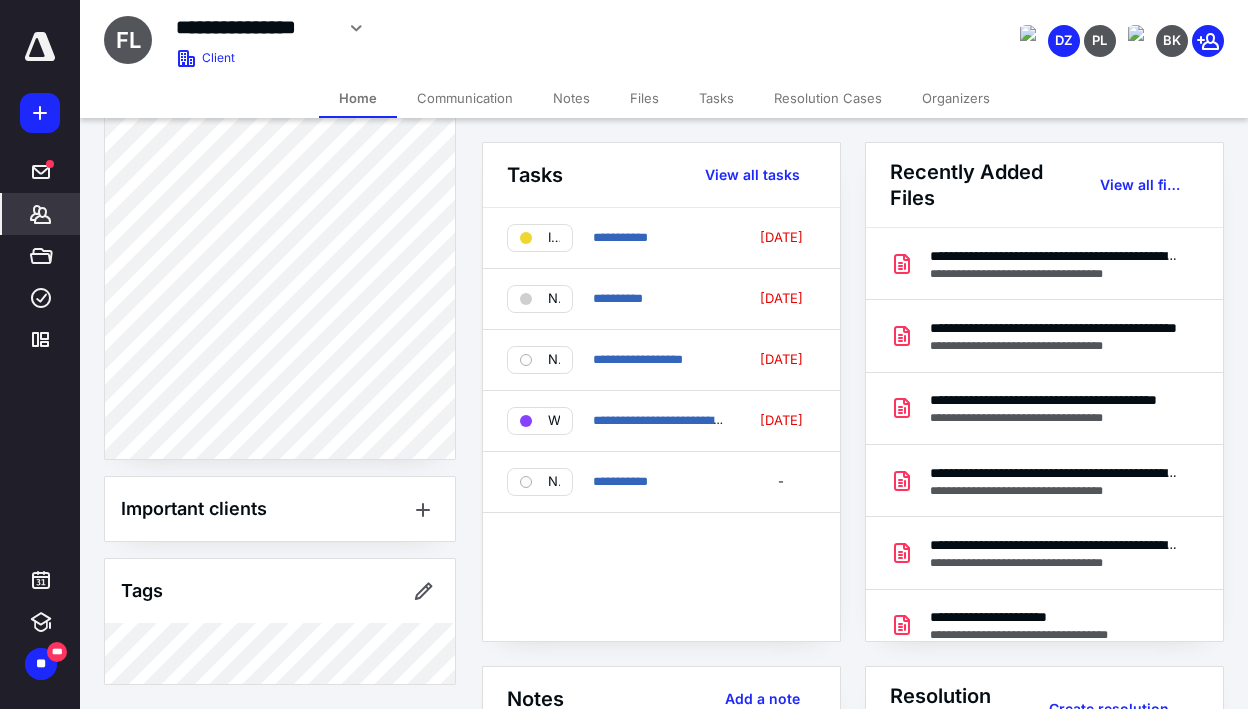 scroll, scrollTop: 1418, scrollLeft: 0, axis: vertical 